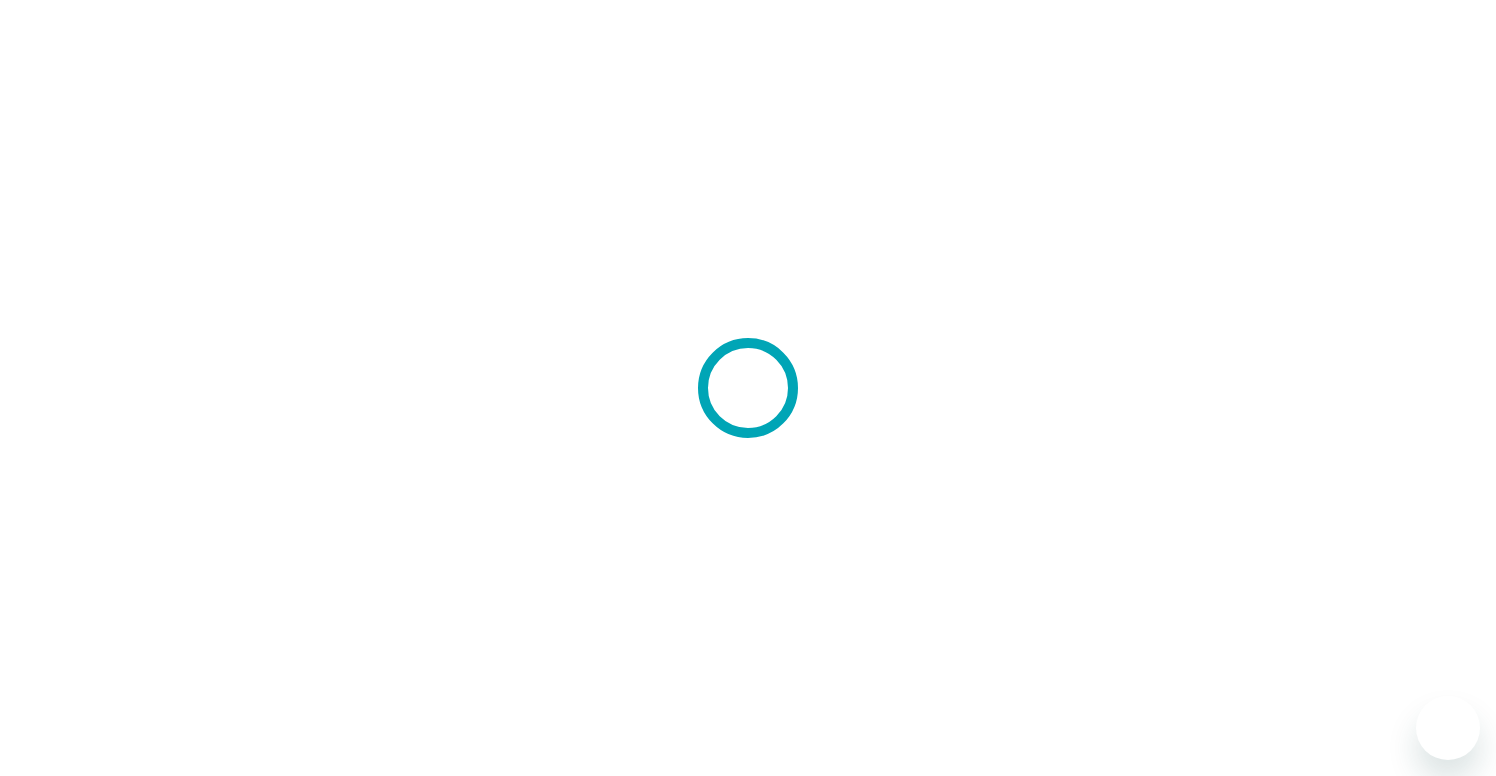 scroll, scrollTop: 0, scrollLeft: 0, axis: both 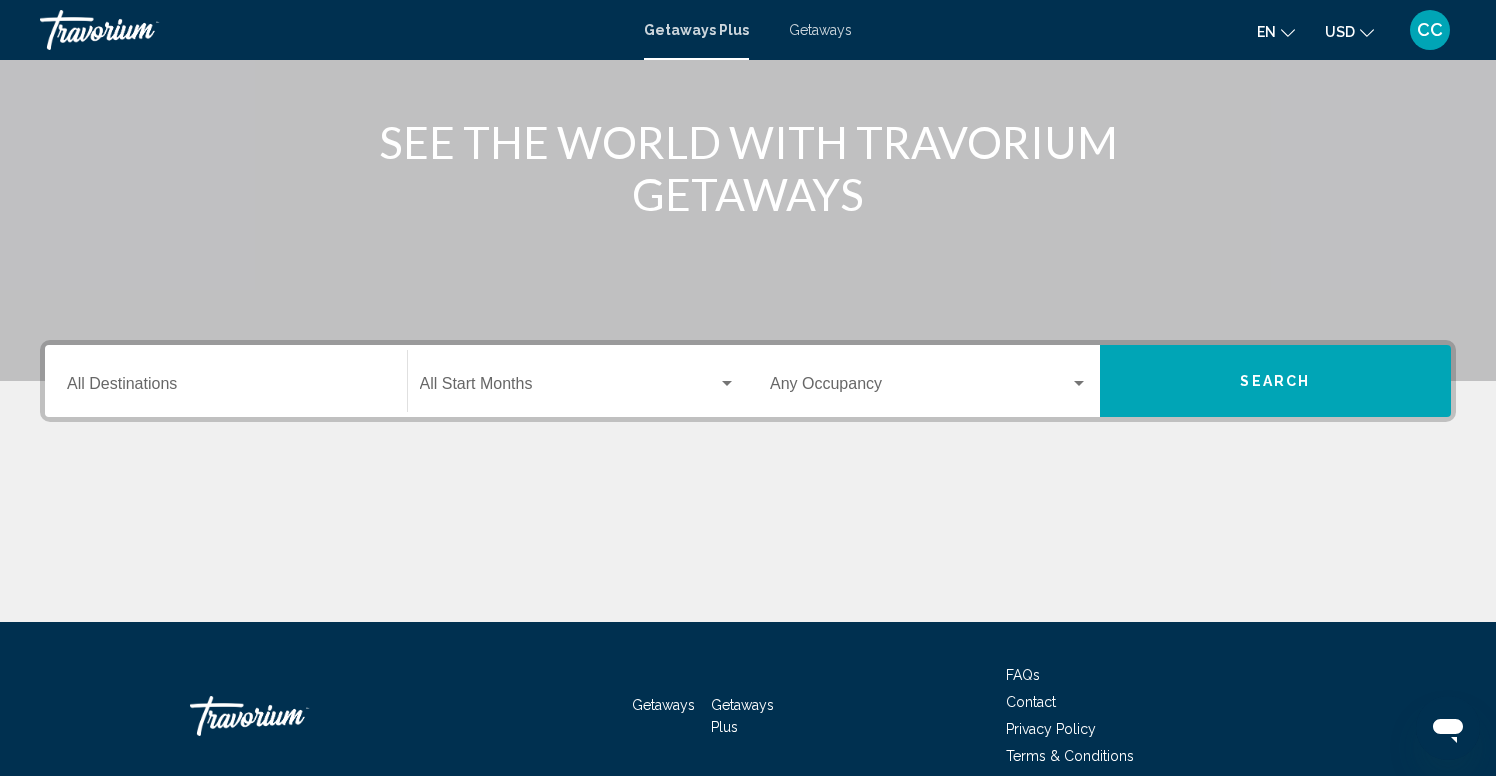 click on "Destination All Destinations" at bounding box center [226, 381] 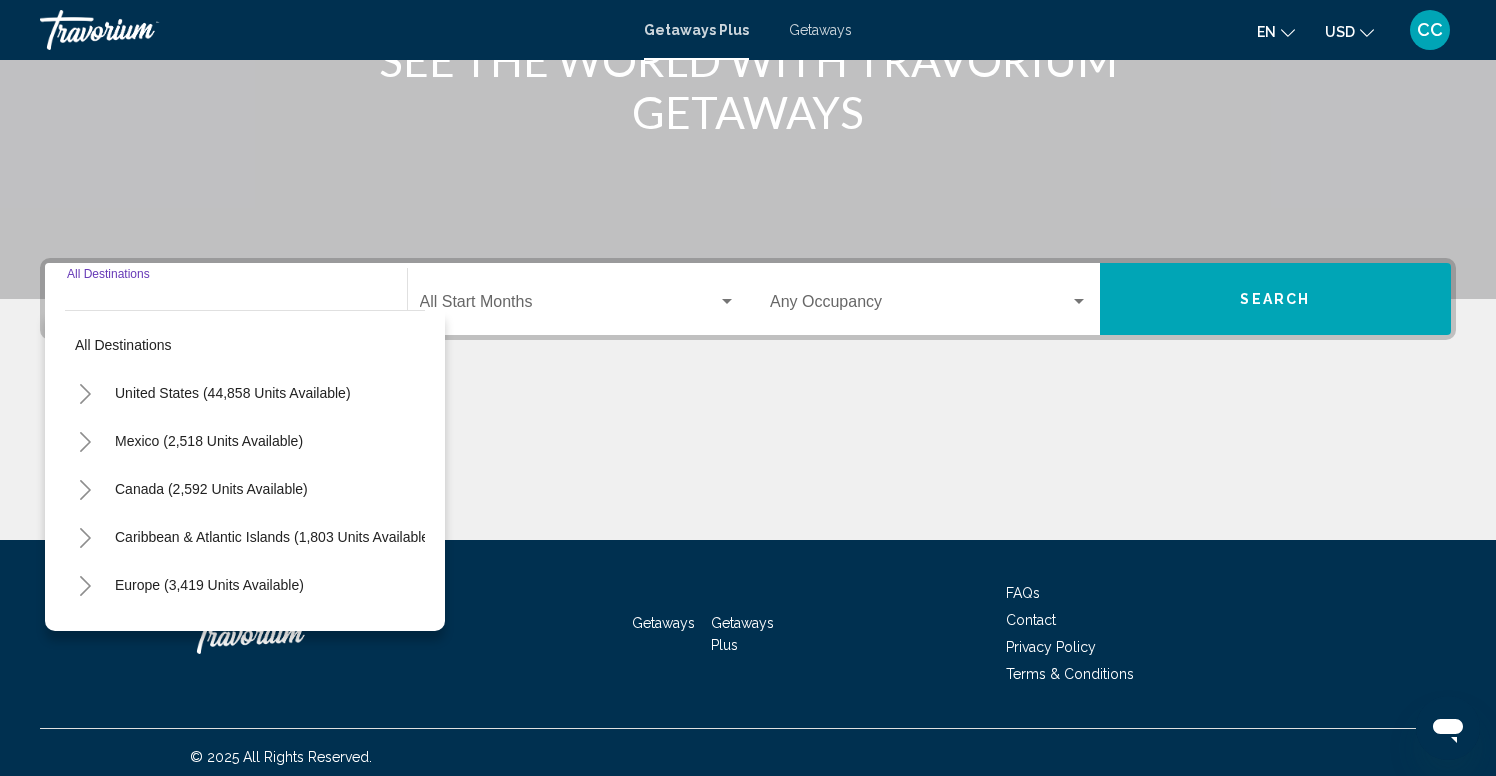 scroll, scrollTop: 310, scrollLeft: 0, axis: vertical 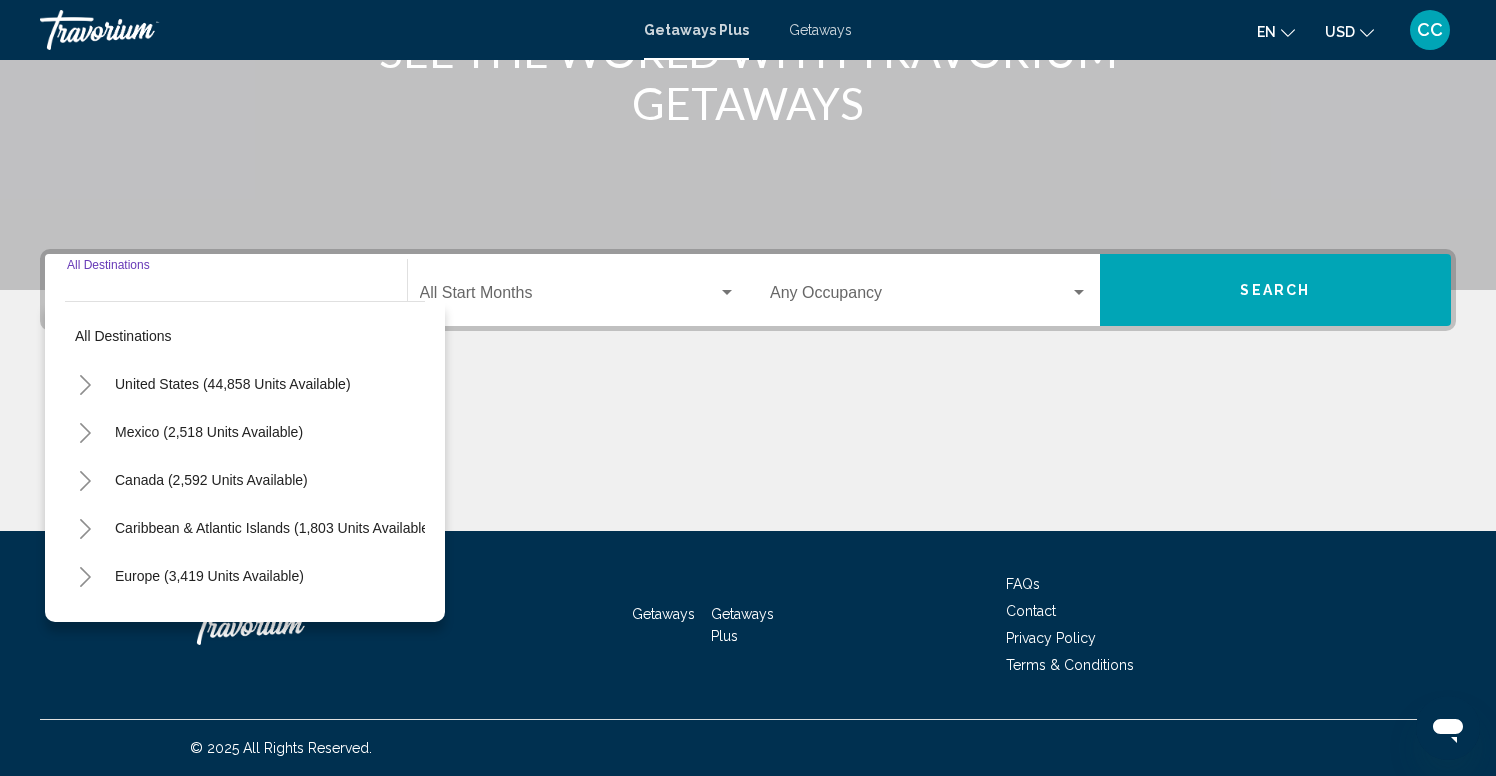 click 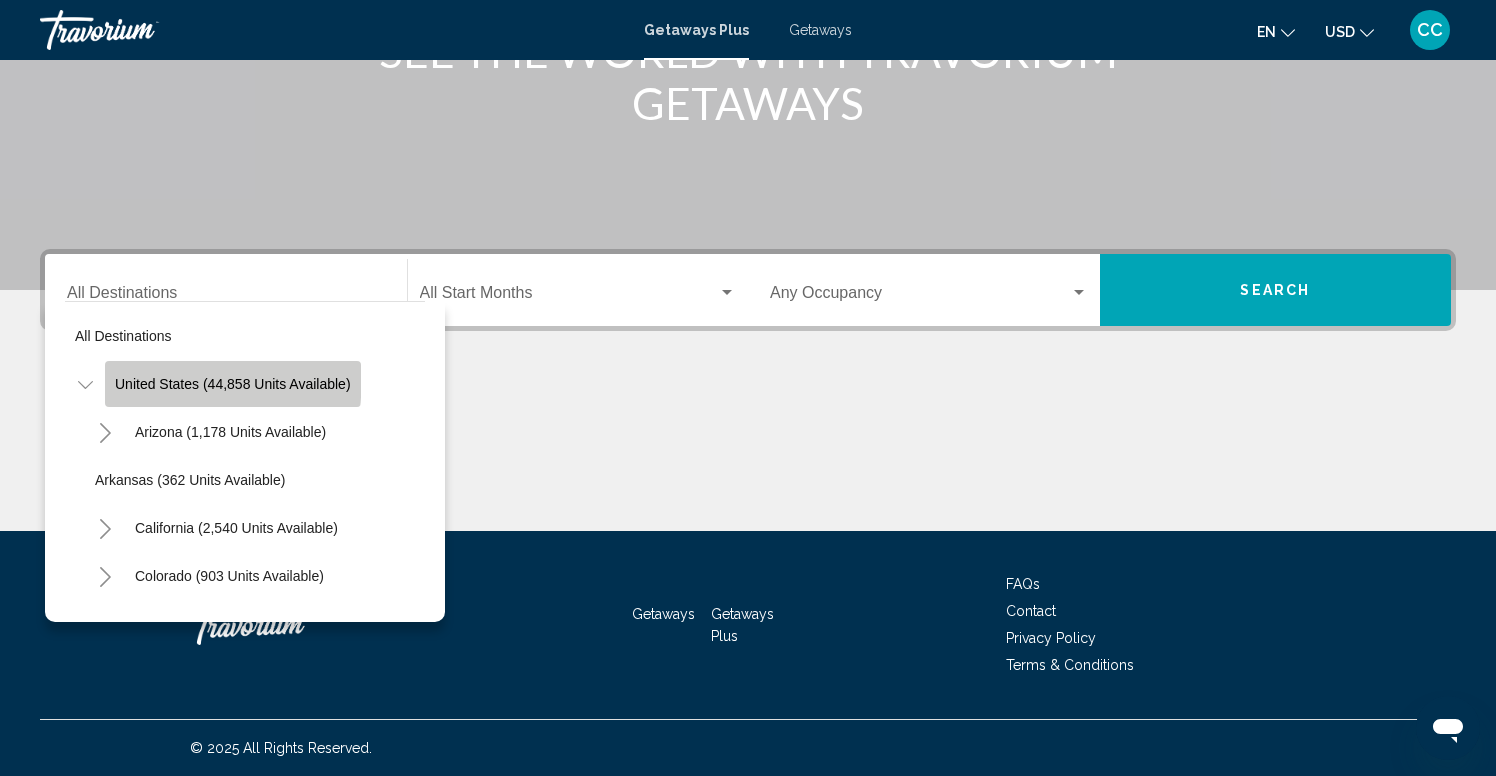 click on "United States (44,858 units available)" 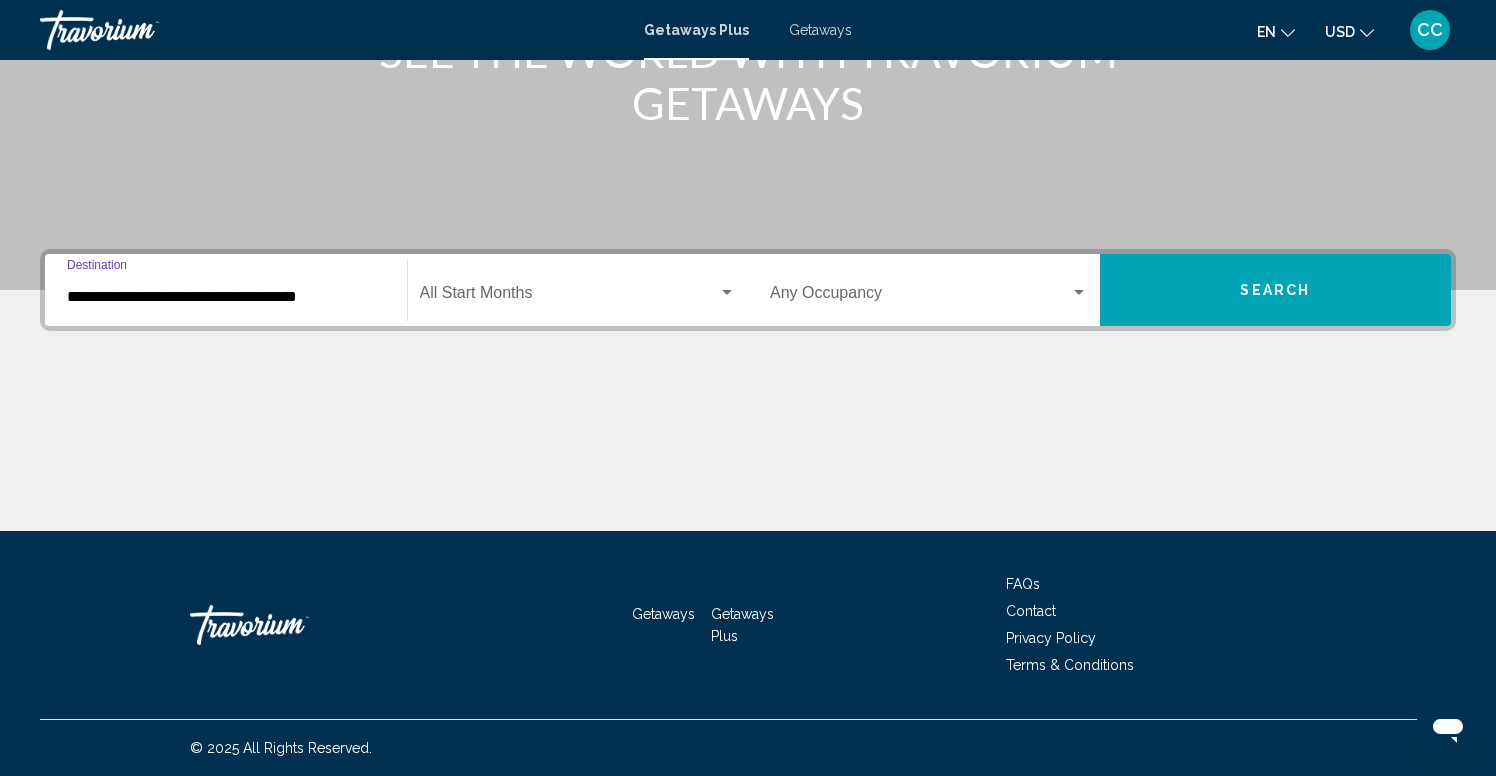 click on "**********" at bounding box center (226, 297) 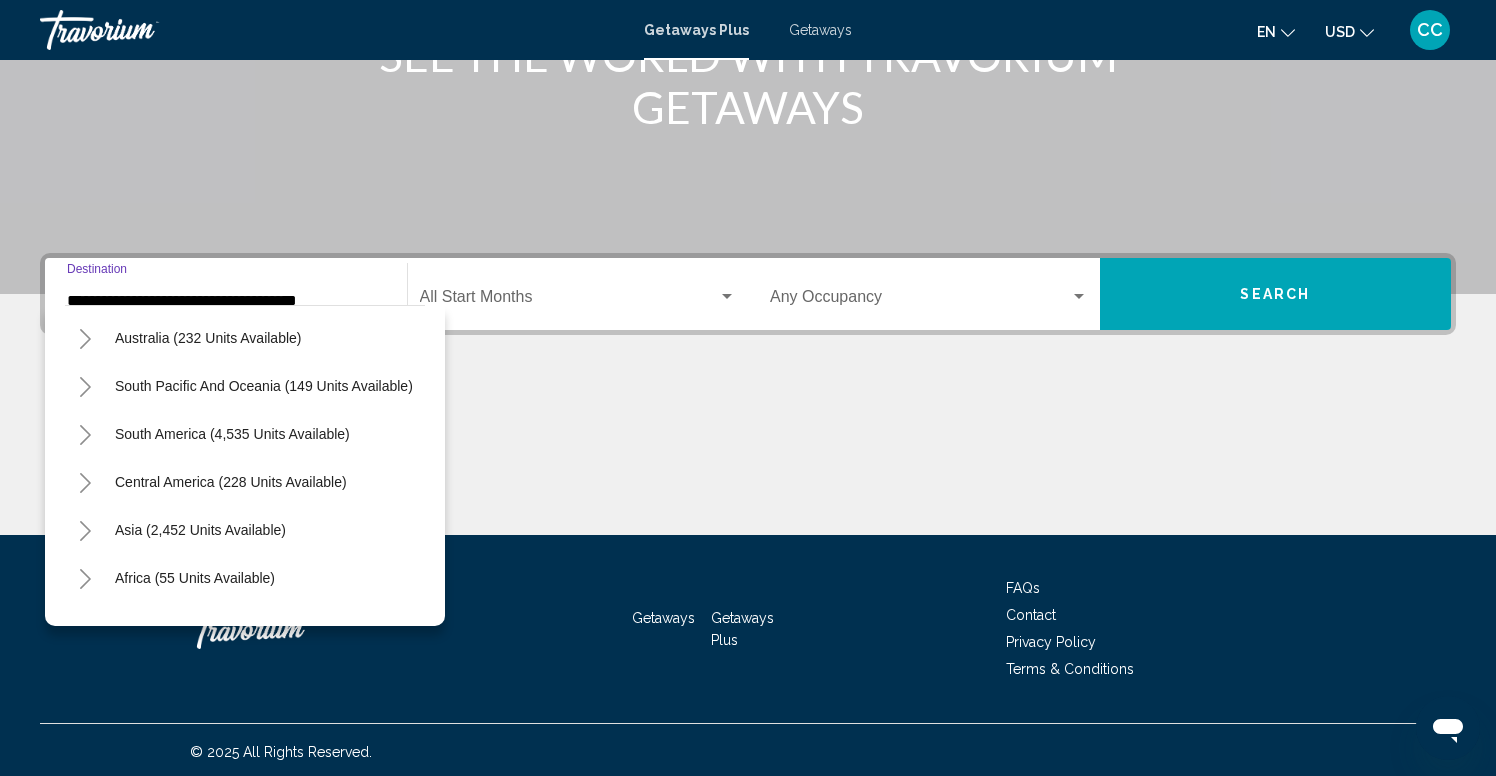 scroll, scrollTop: 2244, scrollLeft: 0, axis: vertical 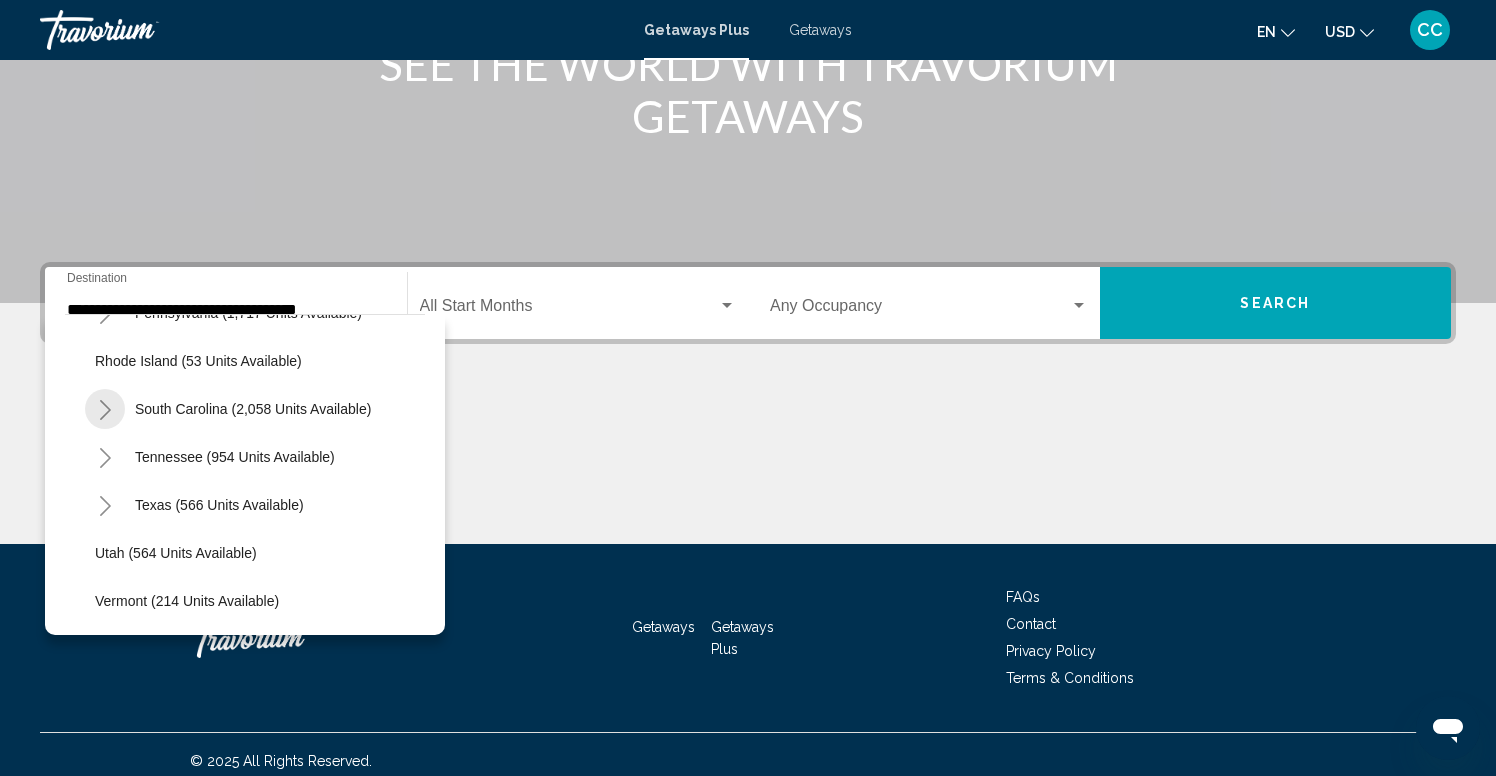 click 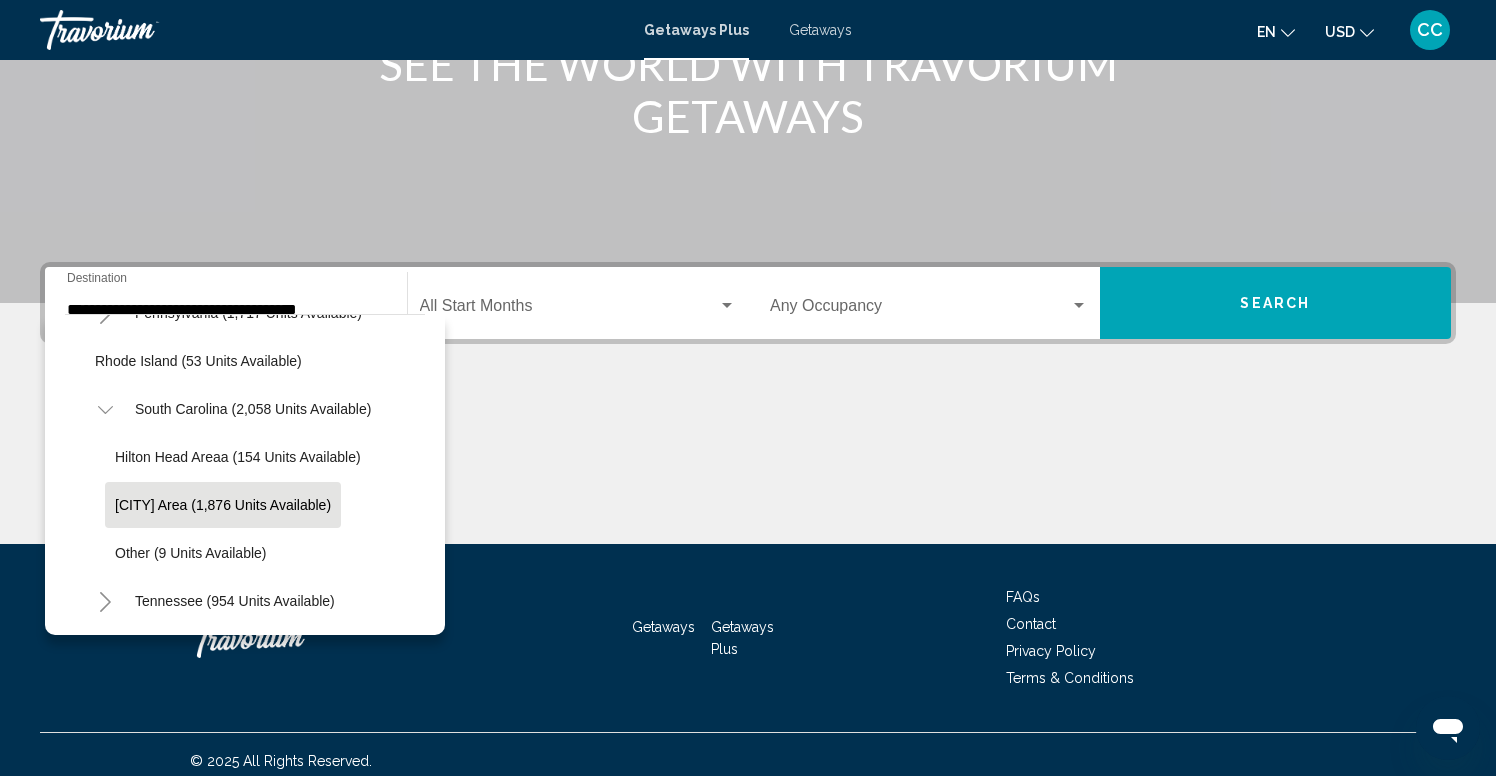click on "[CITY] Area (1,876 units available)" 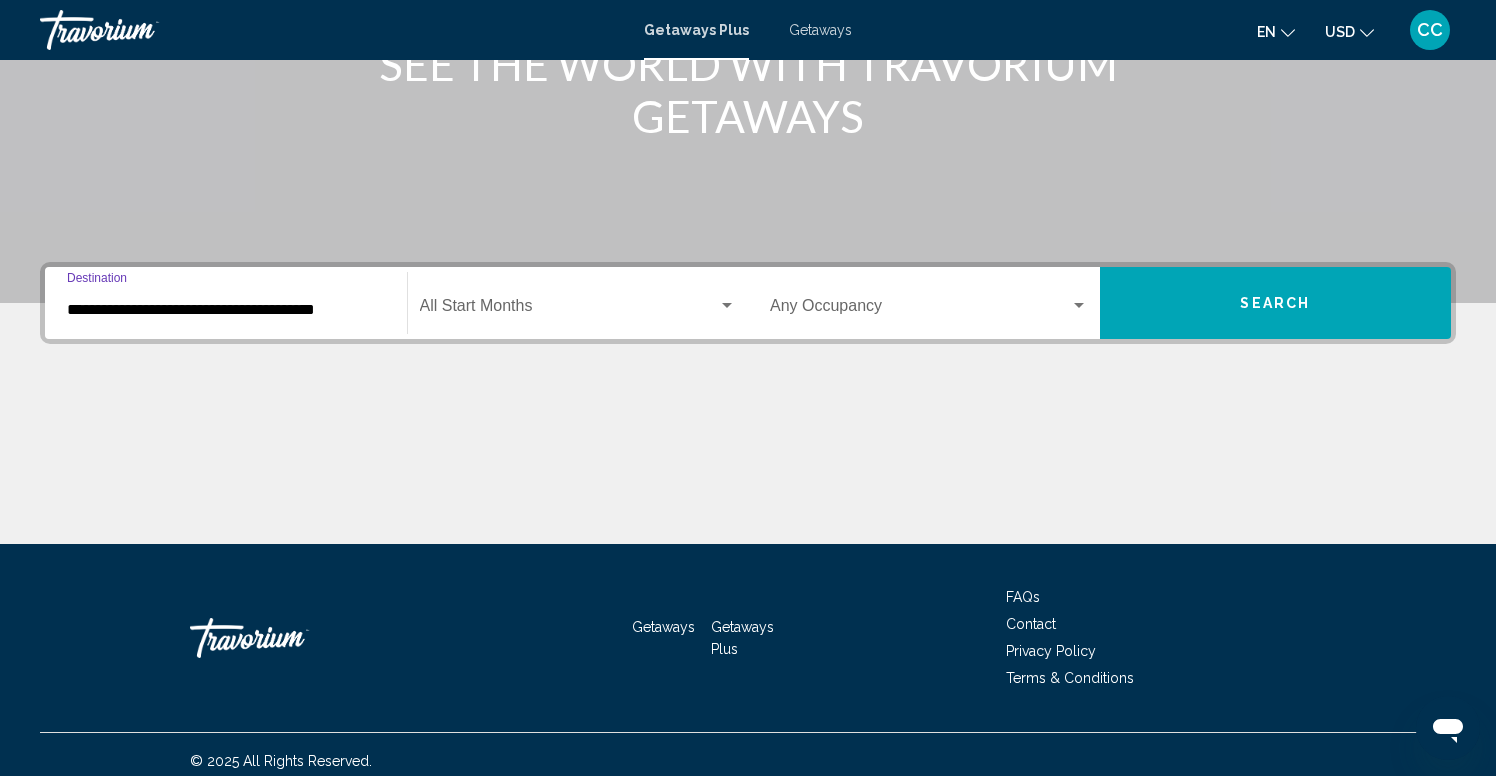 scroll, scrollTop: 310, scrollLeft: 0, axis: vertical 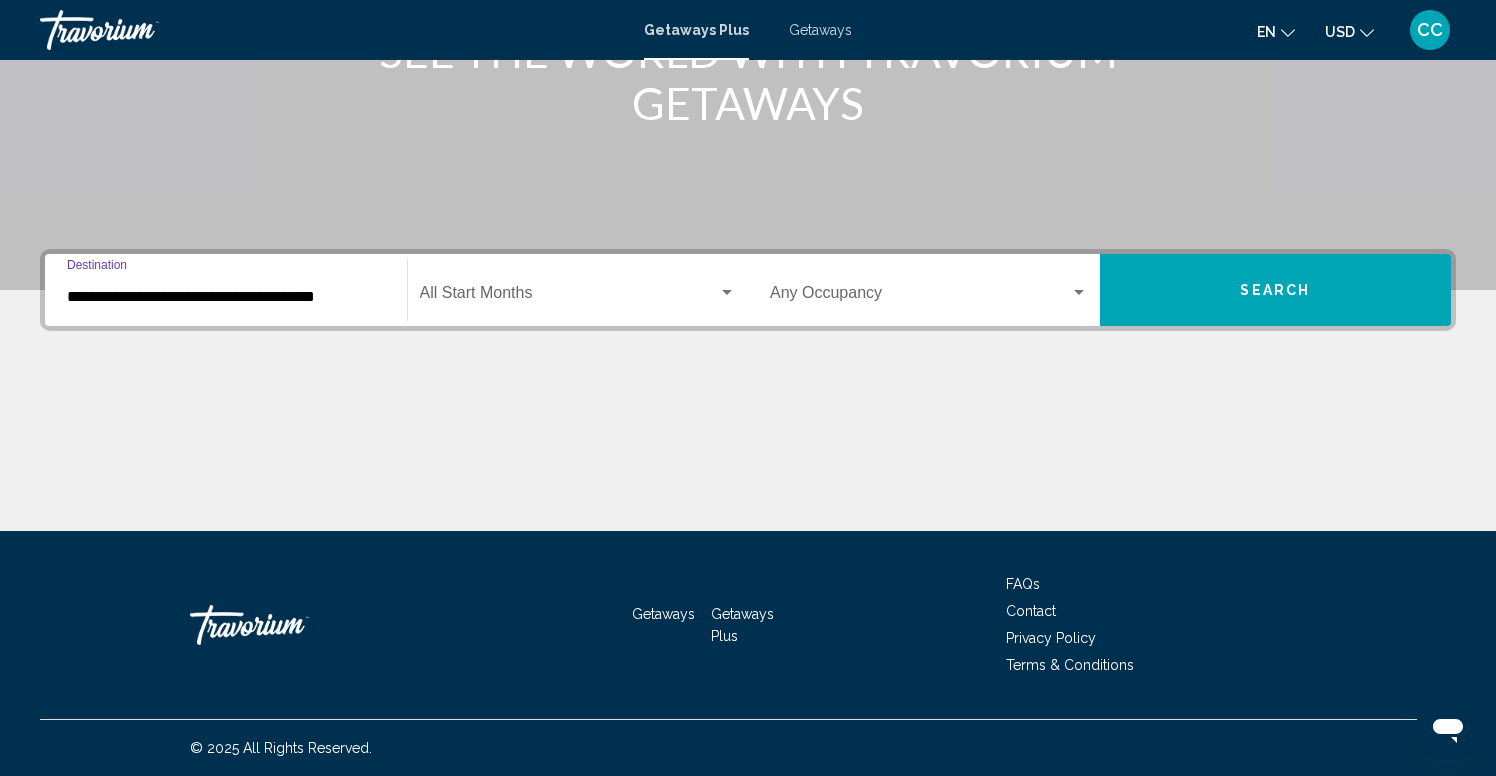 click at bounding box center [569, 297] 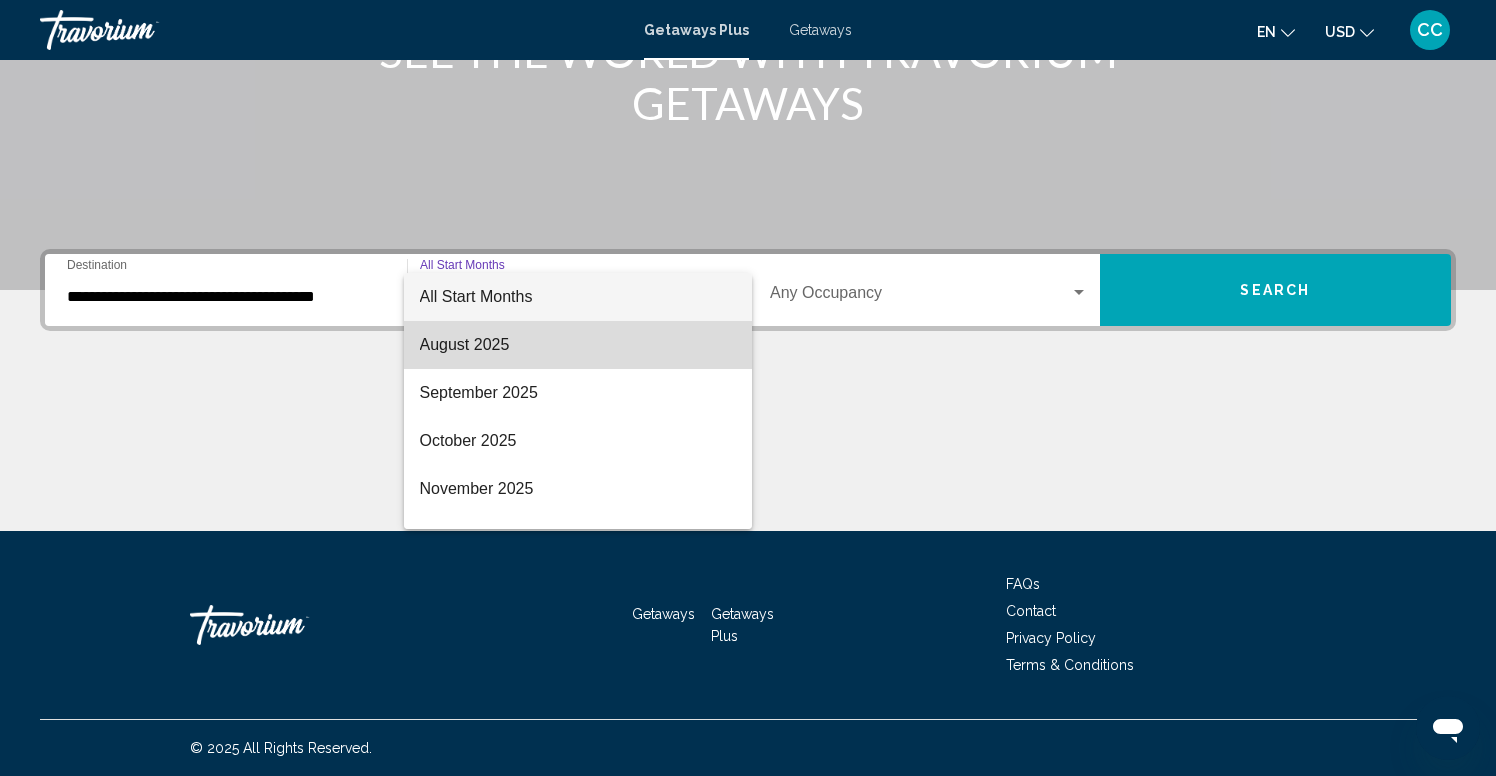 click on "August 2025" at bounding box center [578, 345] 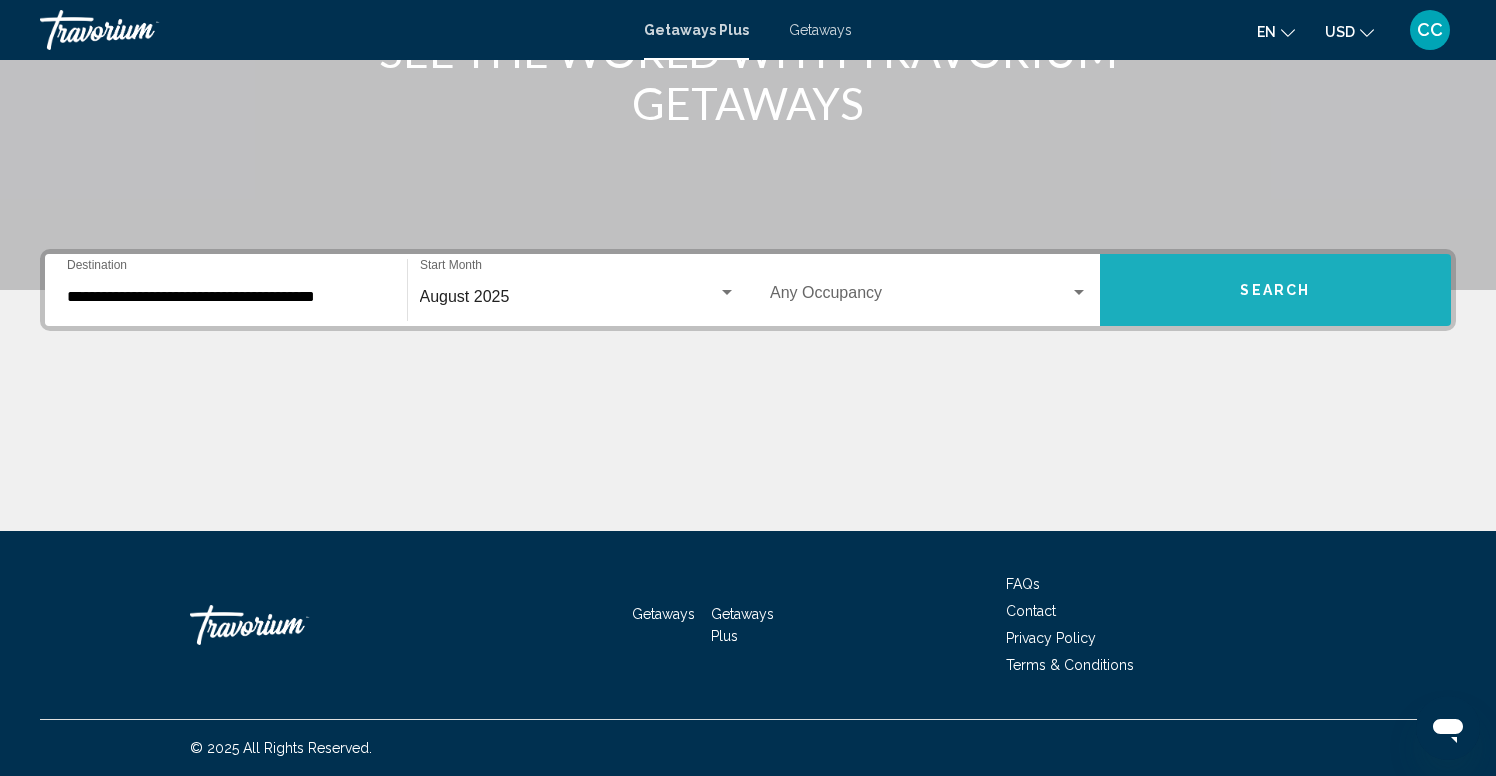 click on "Search" at bounding box center (1276, 290) 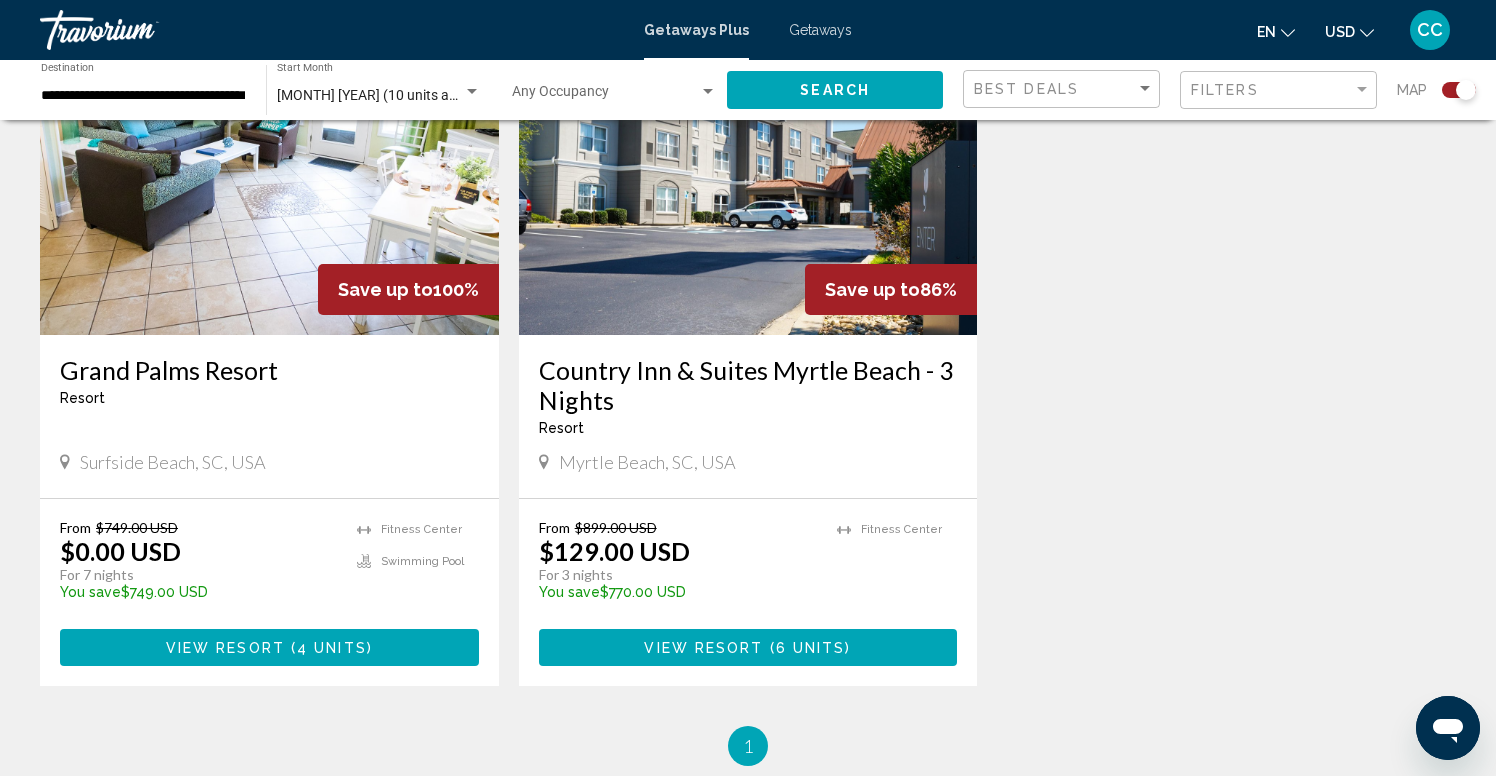 scroll, scrollTop: 782, scrollLeft: 0, axis: vertical 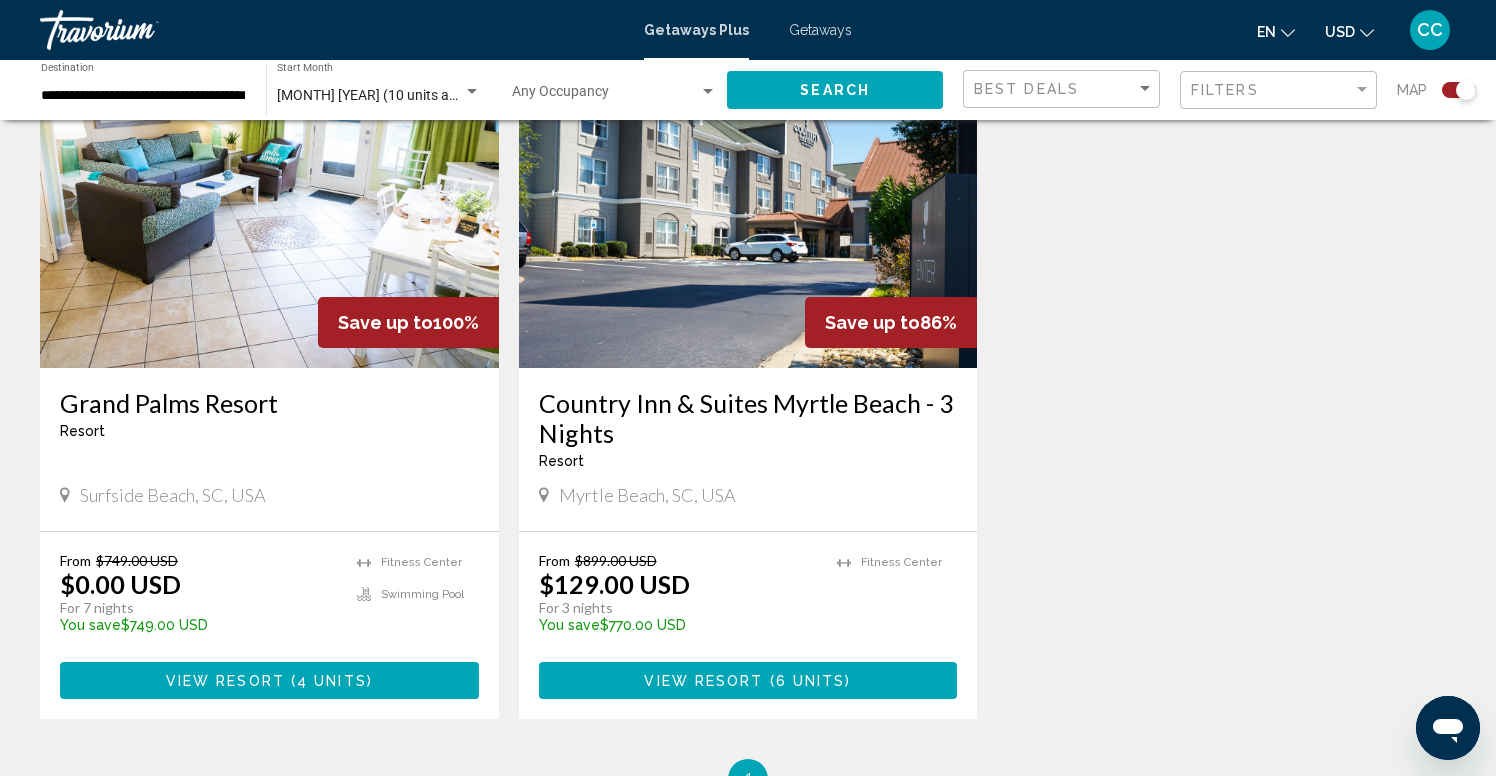 click at bounding box center [748, 208] 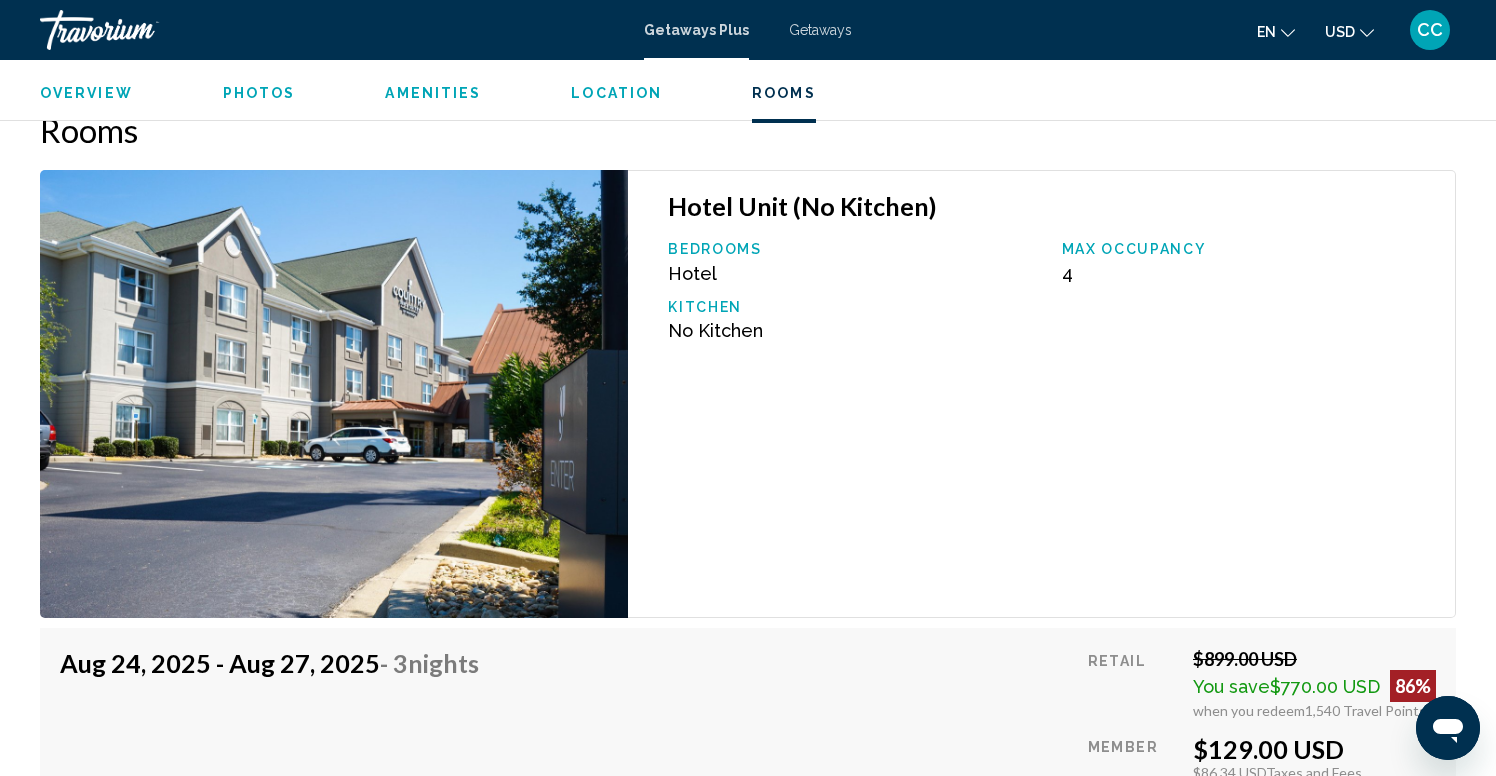 scroll, scrollTop: 2796, scrollLeft: 0, axis: vertical 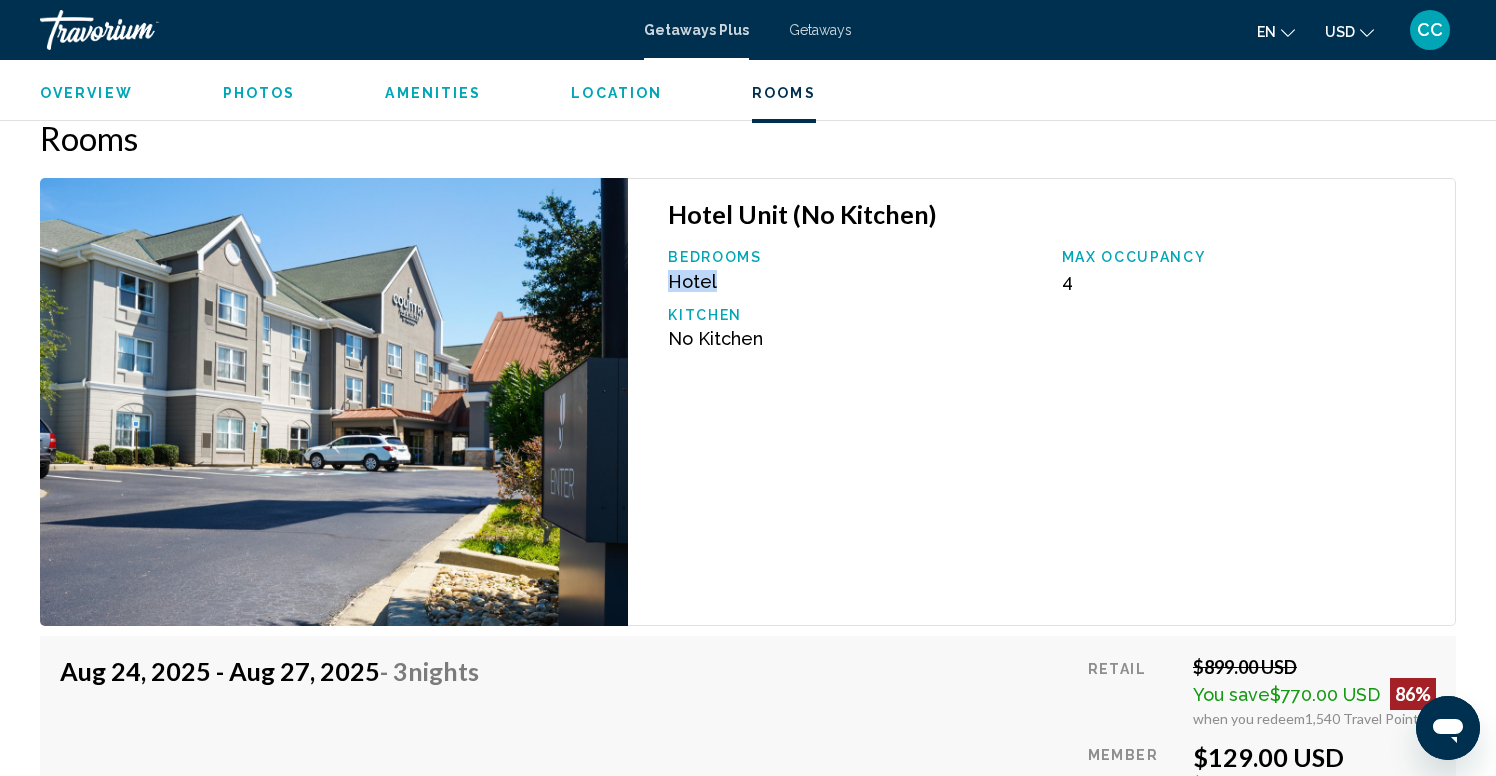 drag, startPoint x: 717, startPoint y: 283, endPoint x: 650, endPoint y: 283, distance: 67 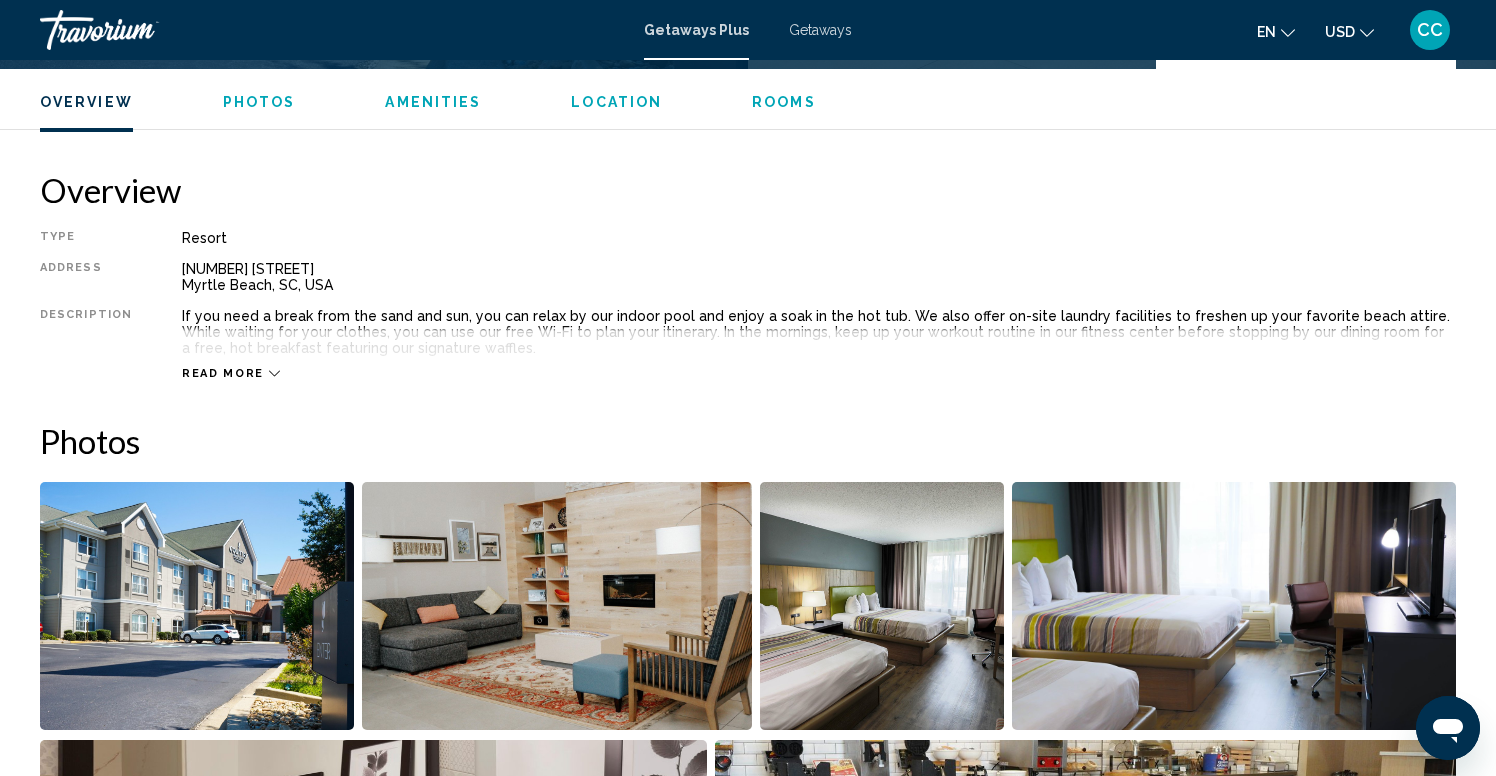 scroll, scrollTop: 273, scrollLeft: 0, axis: vertical 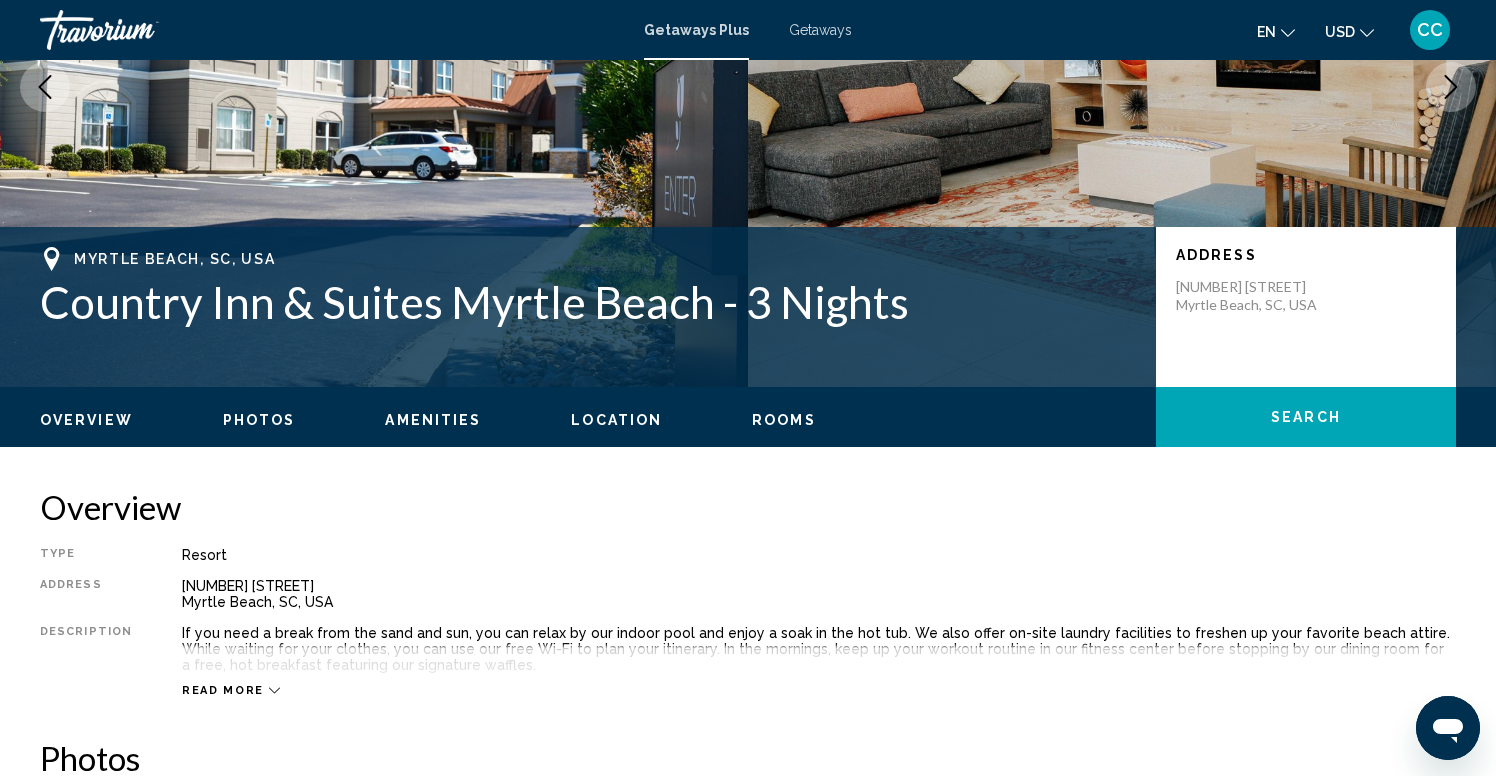 click on "Getaways" at bounding box center [820, 30] 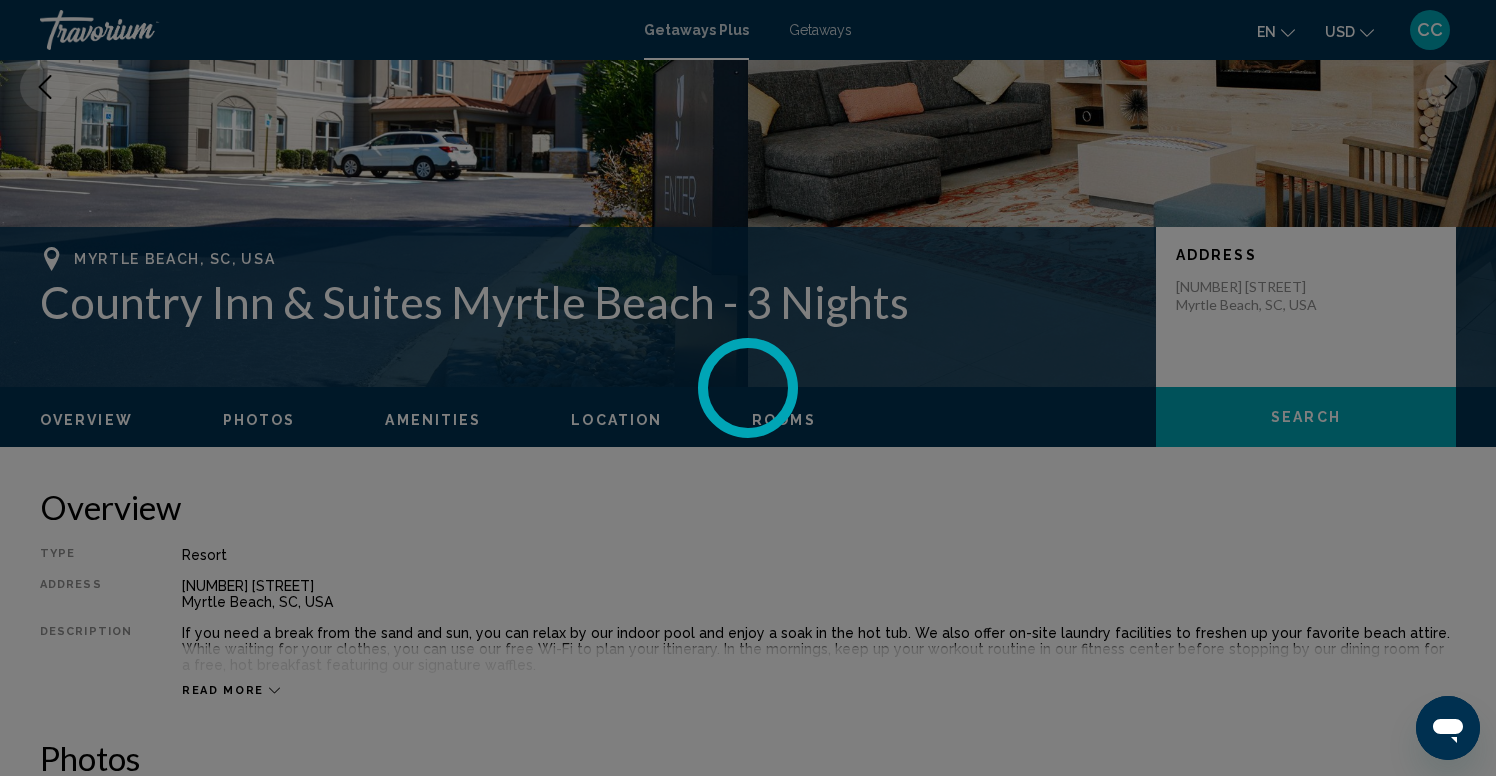 scroll, scrollTop: 0, scrollLeft: 0, axis: both 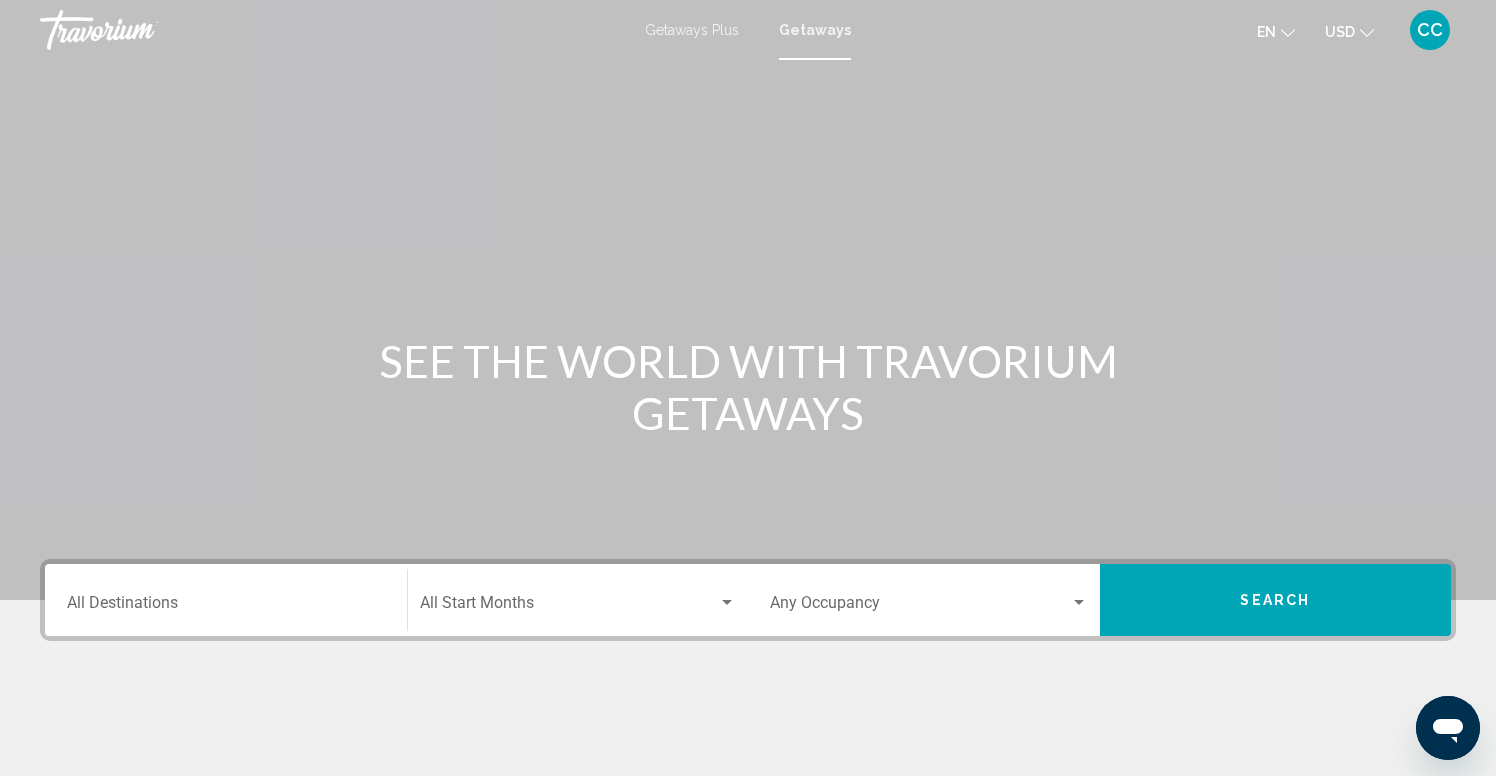 click on "Destination All Destinations" at bounding box center (226, 600) 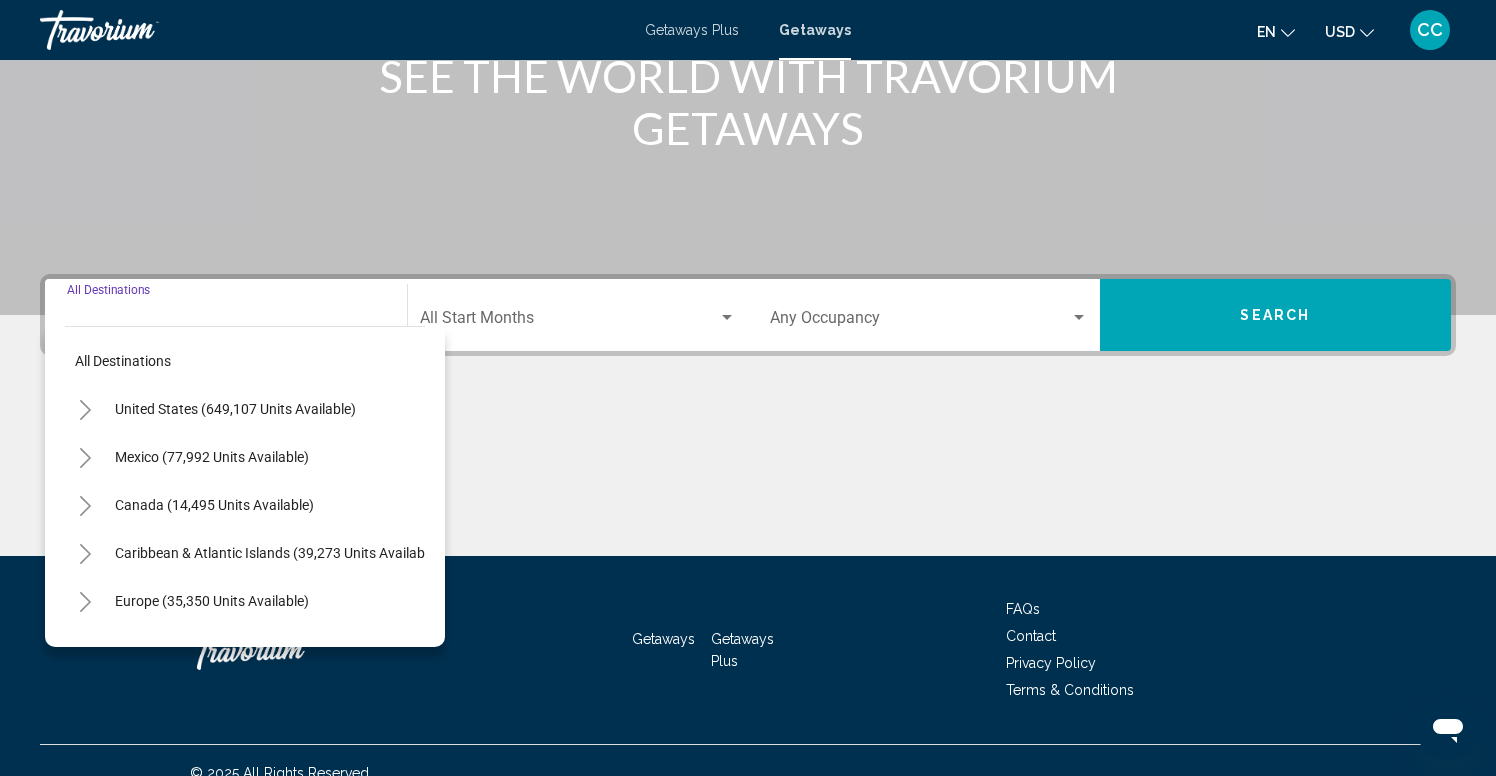 scroll, scrollTop: 310, scrollLeft: 0, axis: vertical 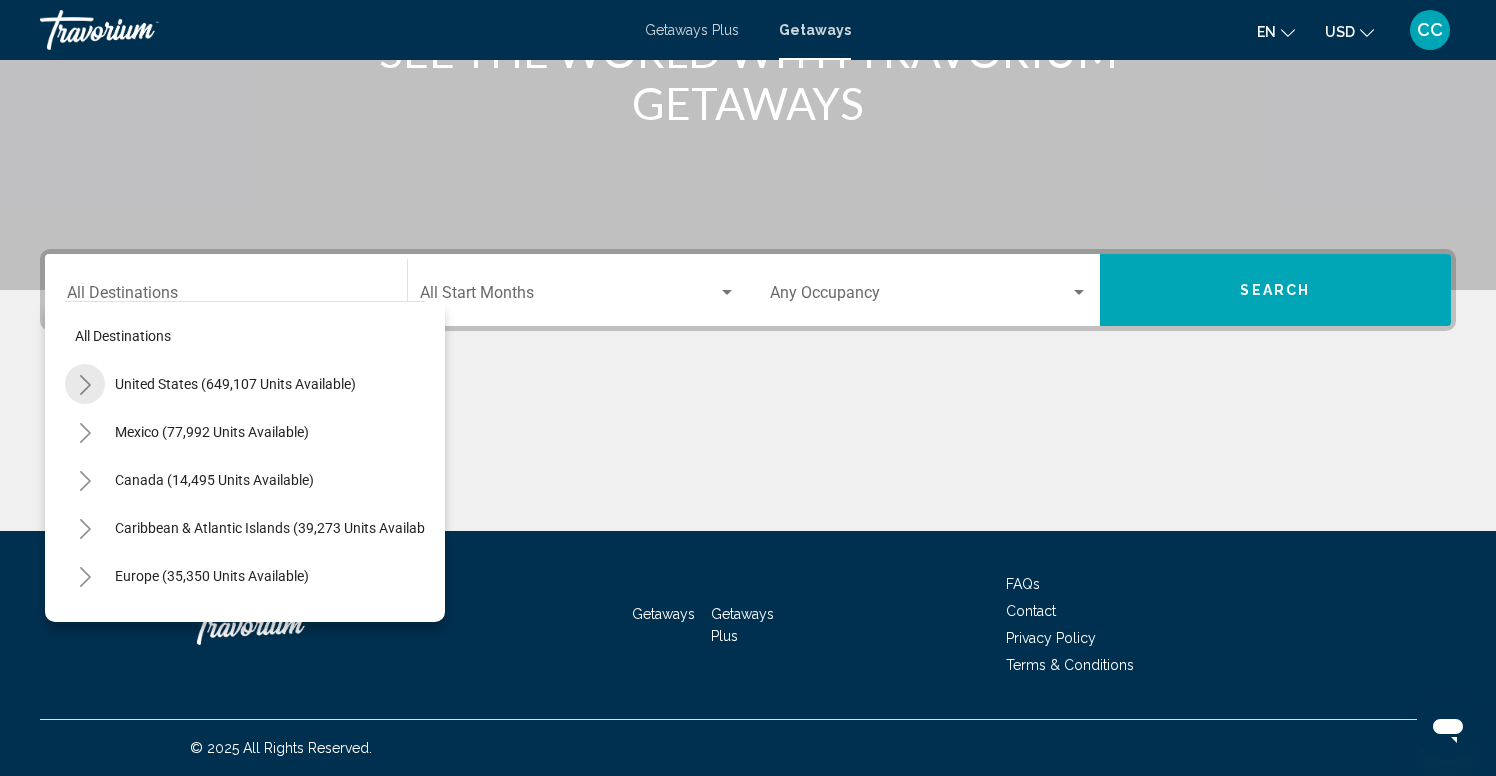 click 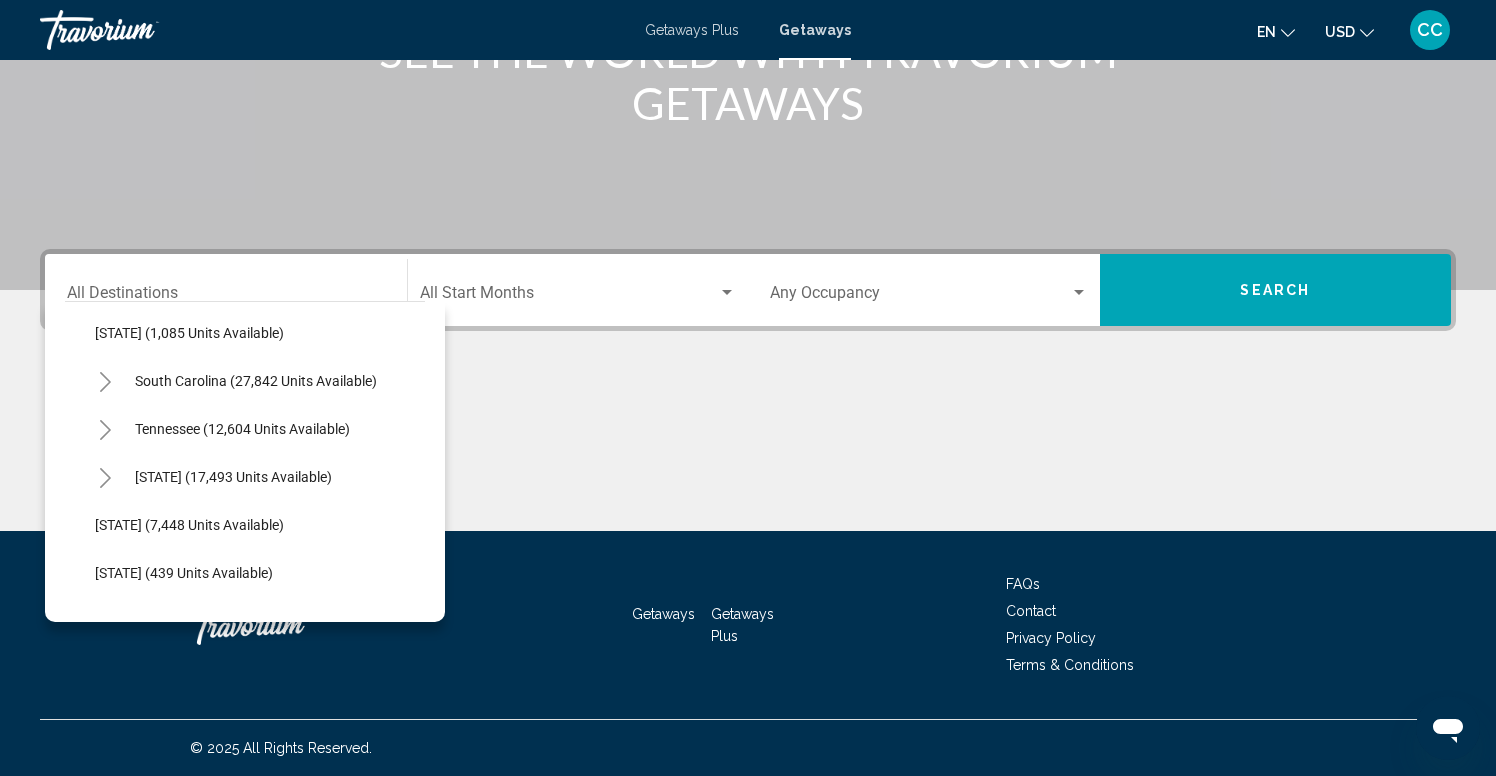 scroll, scrollTop: 1685, scrollLeft: 0, axis: vertical 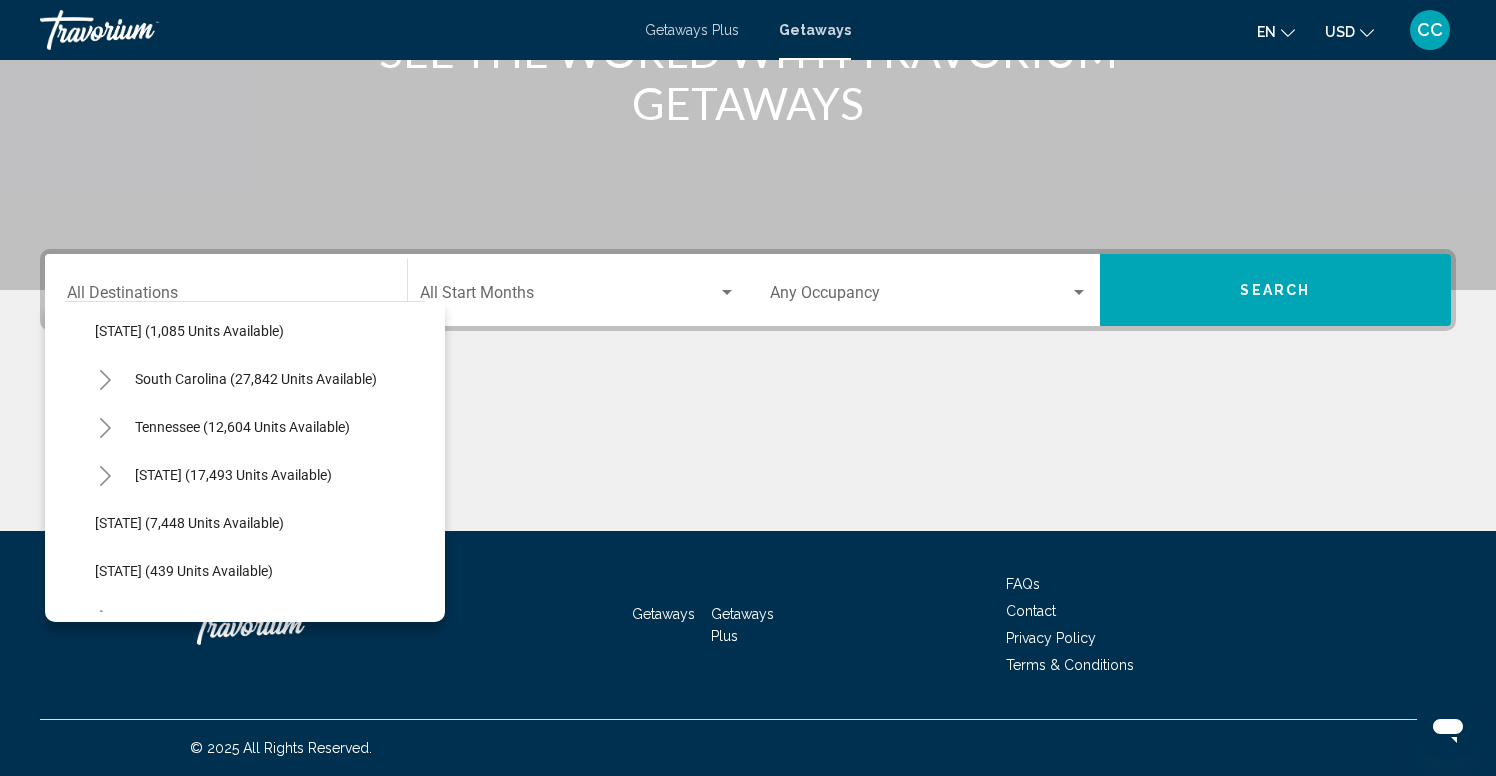 click 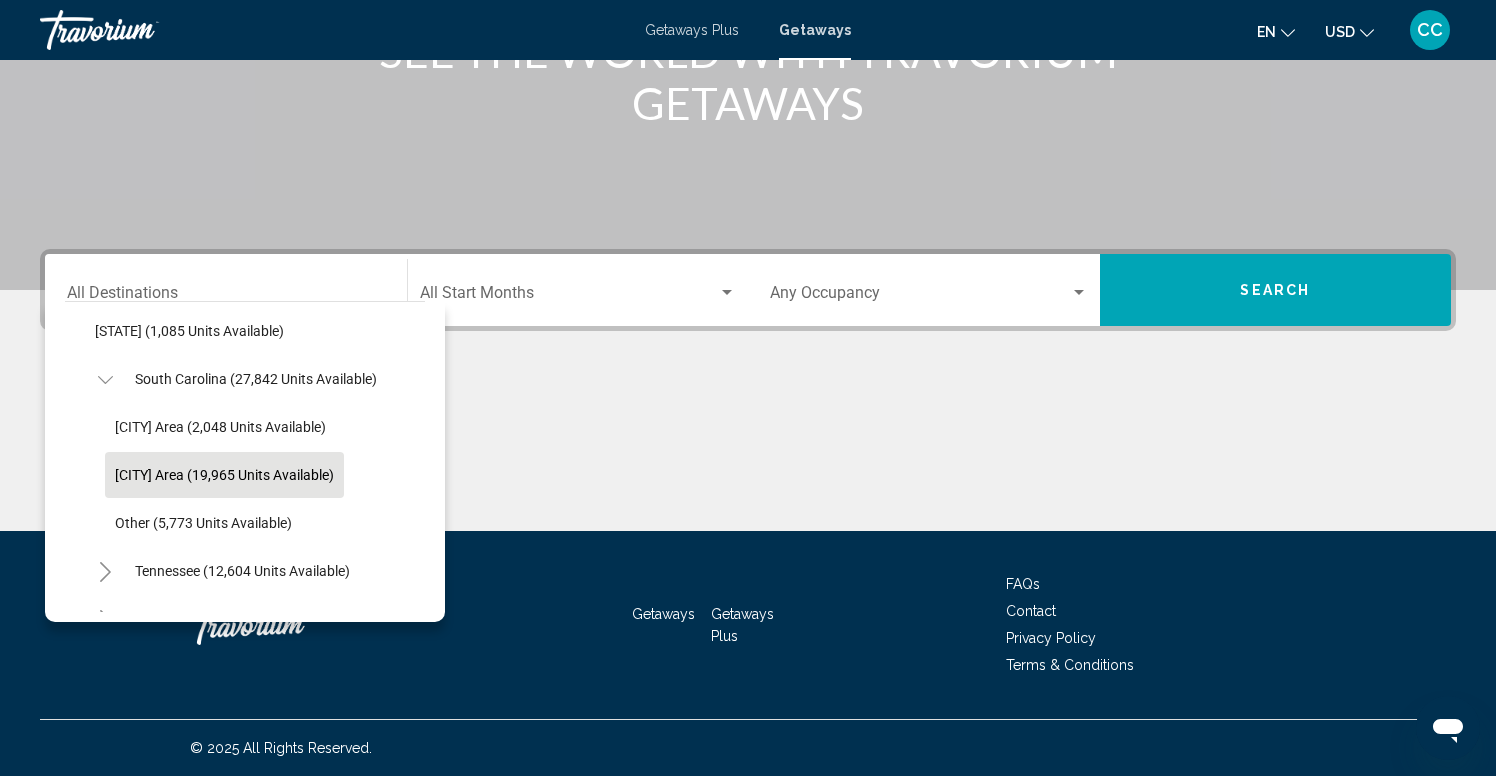 click on "[CITY] Area (19,965 units available)" 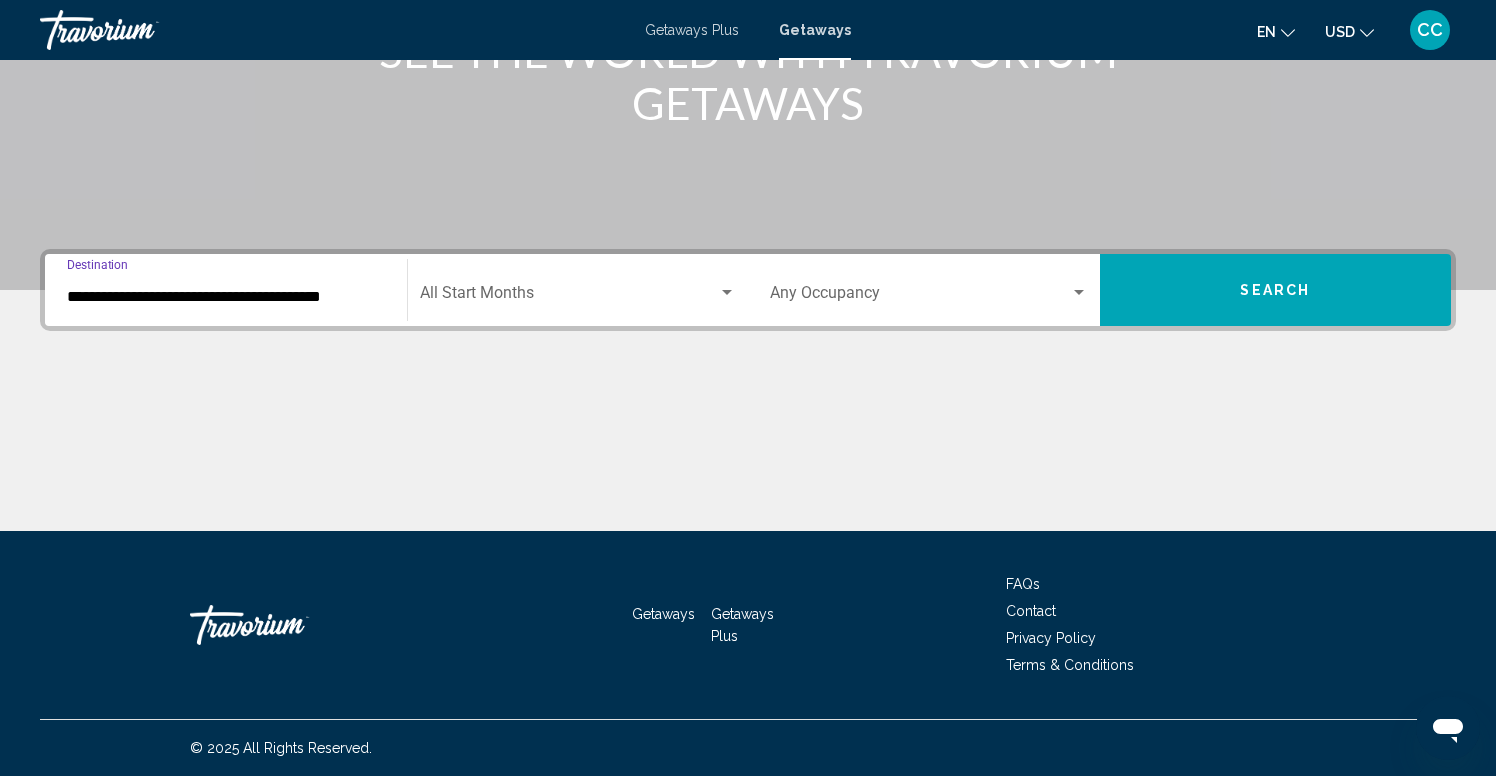 click on "Start Month All Start Months" 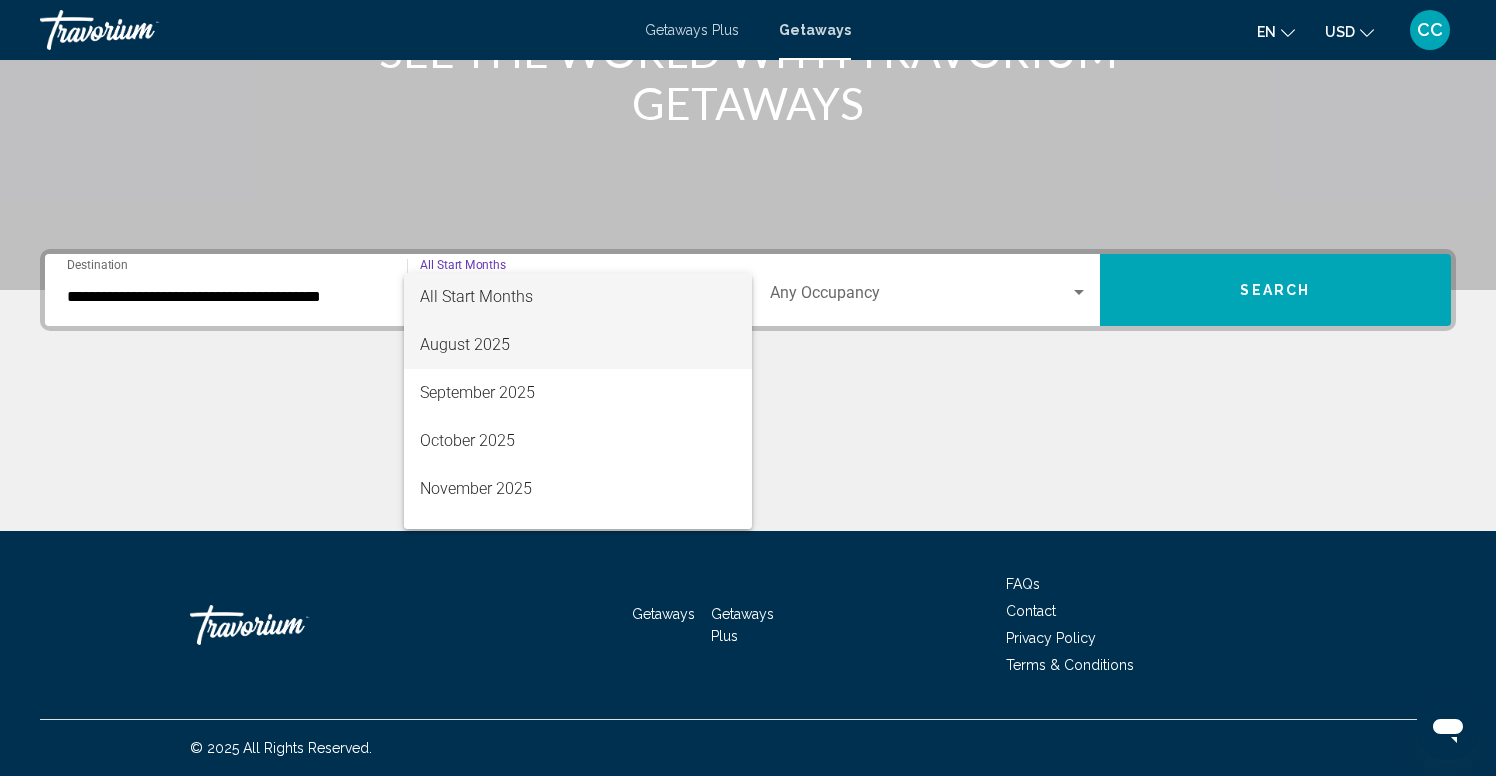 click on "August 2025" at bounding box center (578, 345) 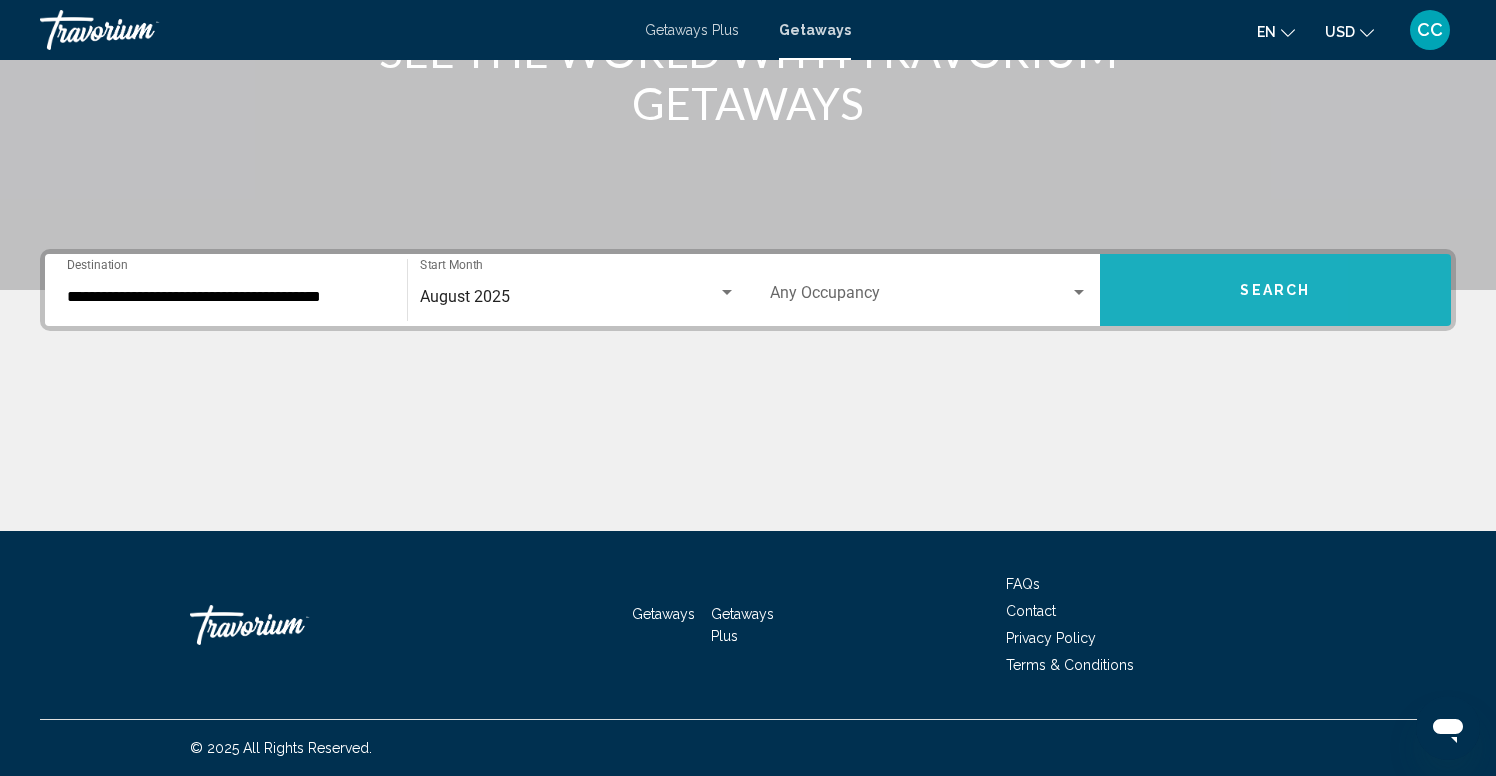click on "Search" at bounding box center (1276, 290) 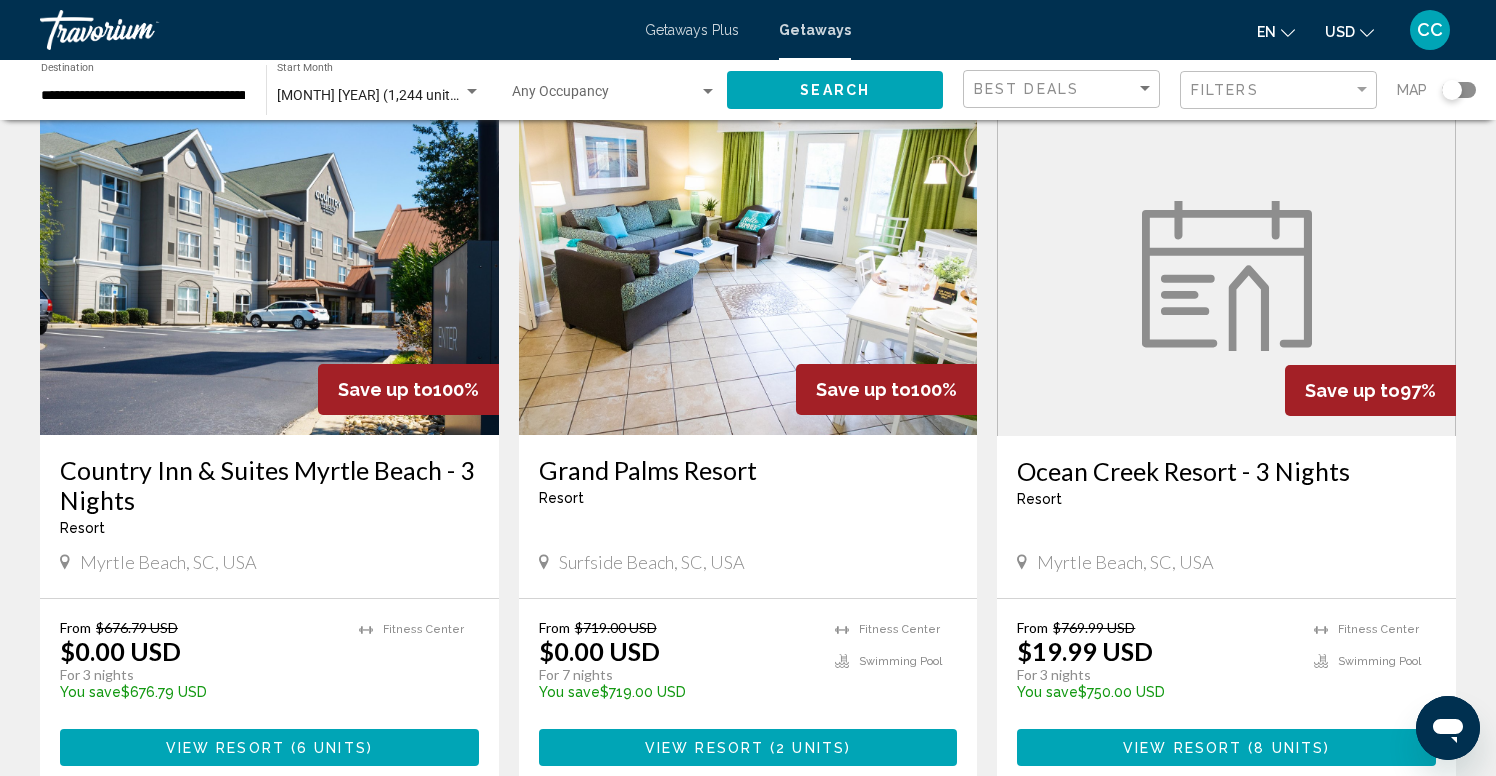 scroll, scrollTop: 171, scrollLeft: 0, axis: vertical 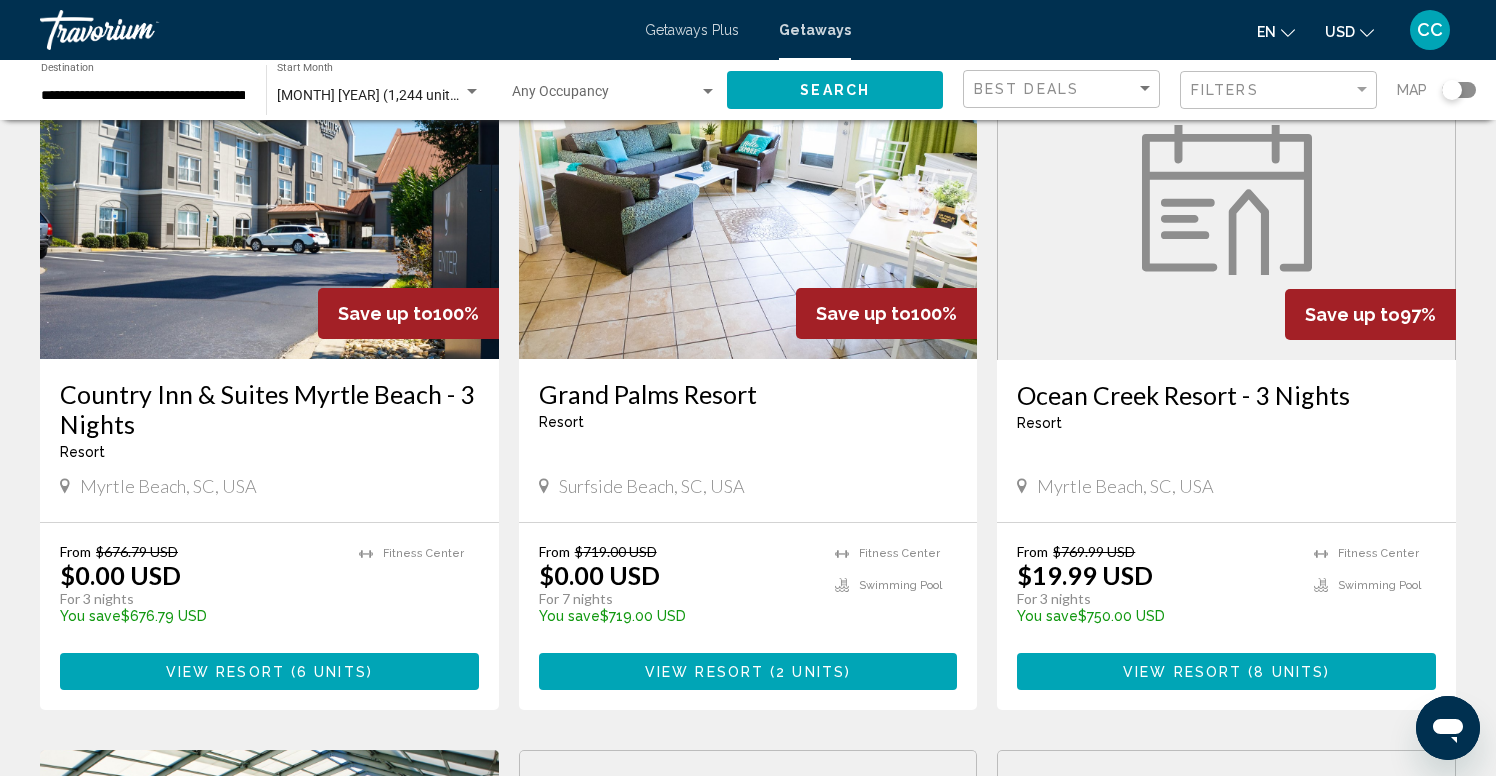 click at bounding box center [269, 199] 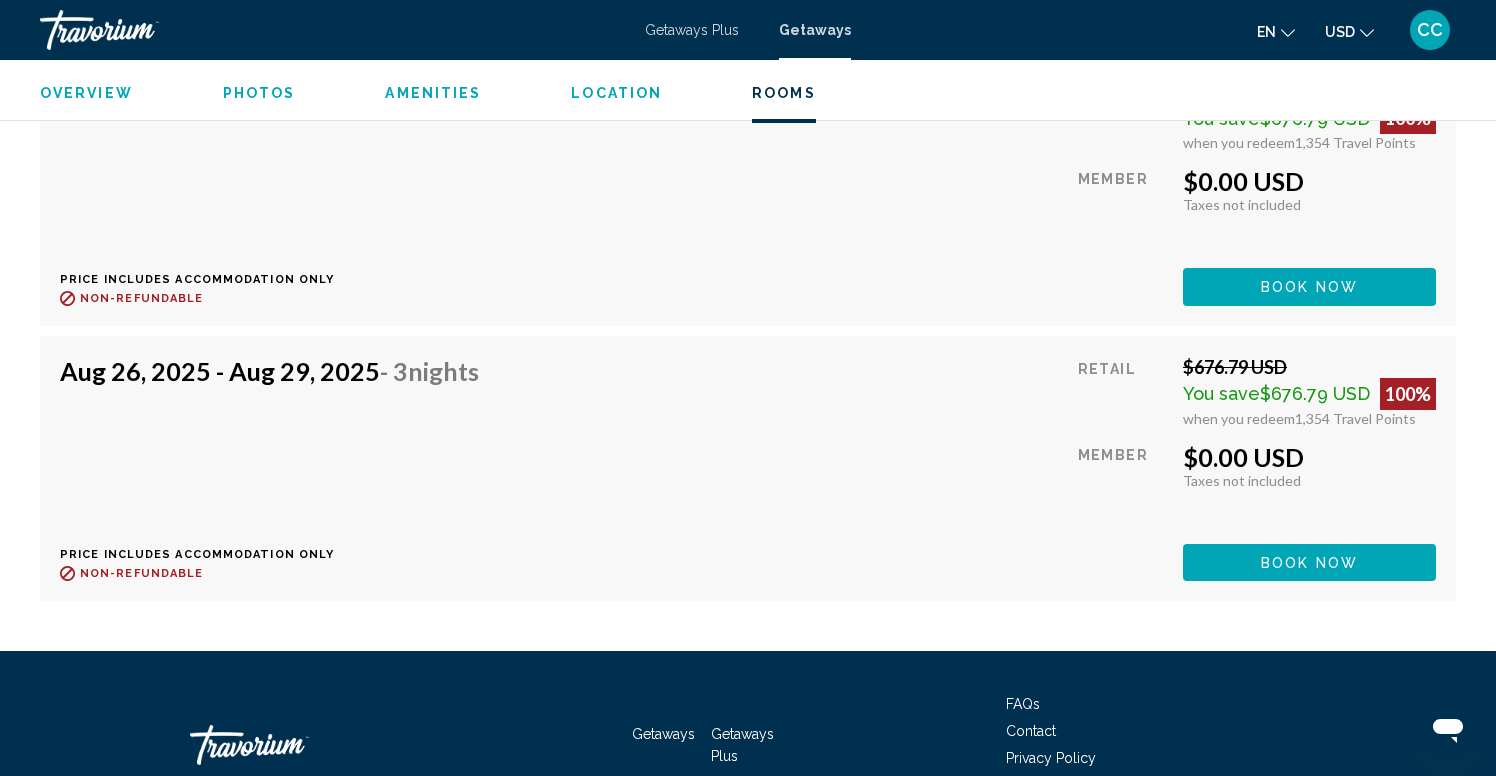 scroll, scrollTop: 3682, scrollLeft: 0, axis: vertical 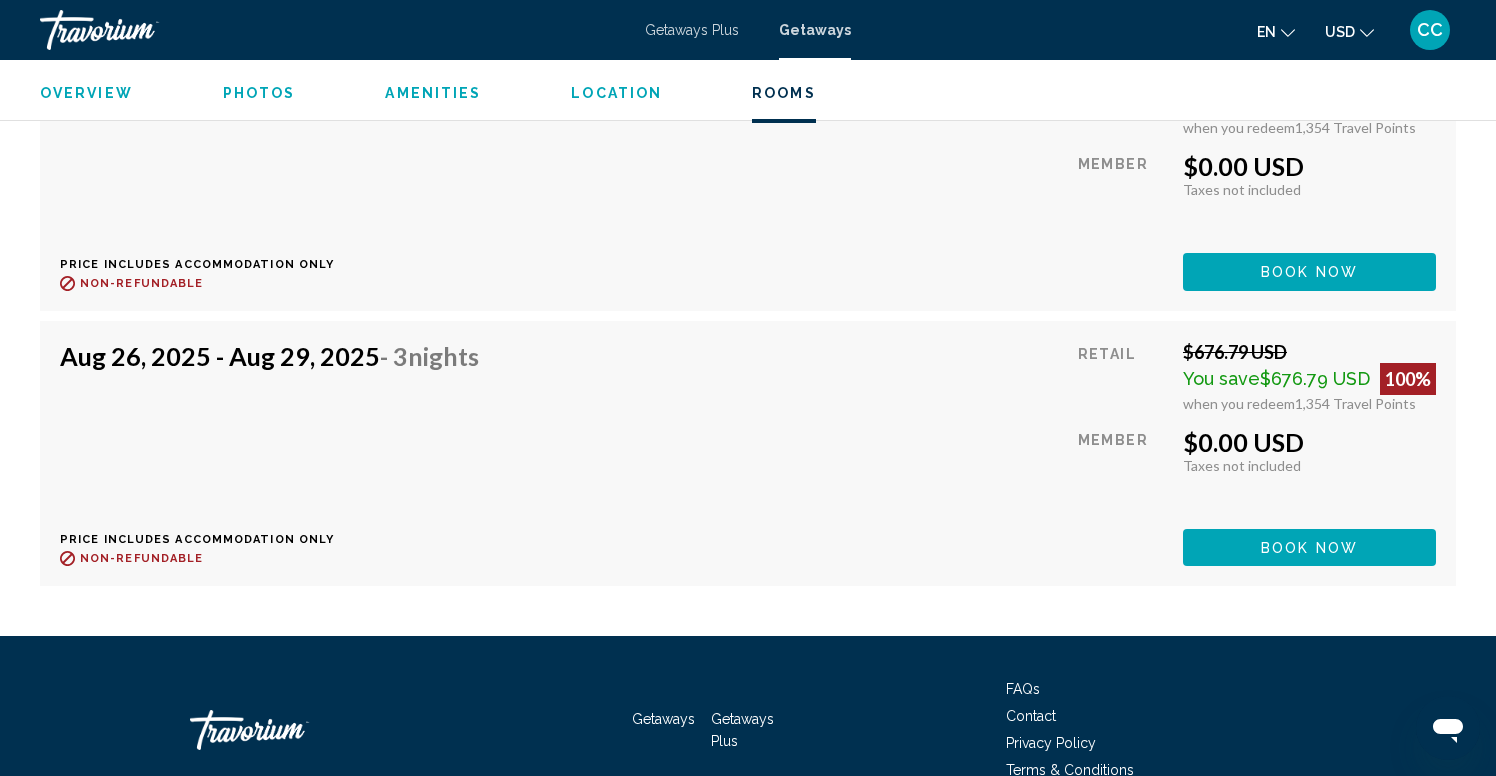 drag, startPoint x: 1315, startPoint y: 437, endPoint x: 1187, endPoint y: 435, distance: 128.01562 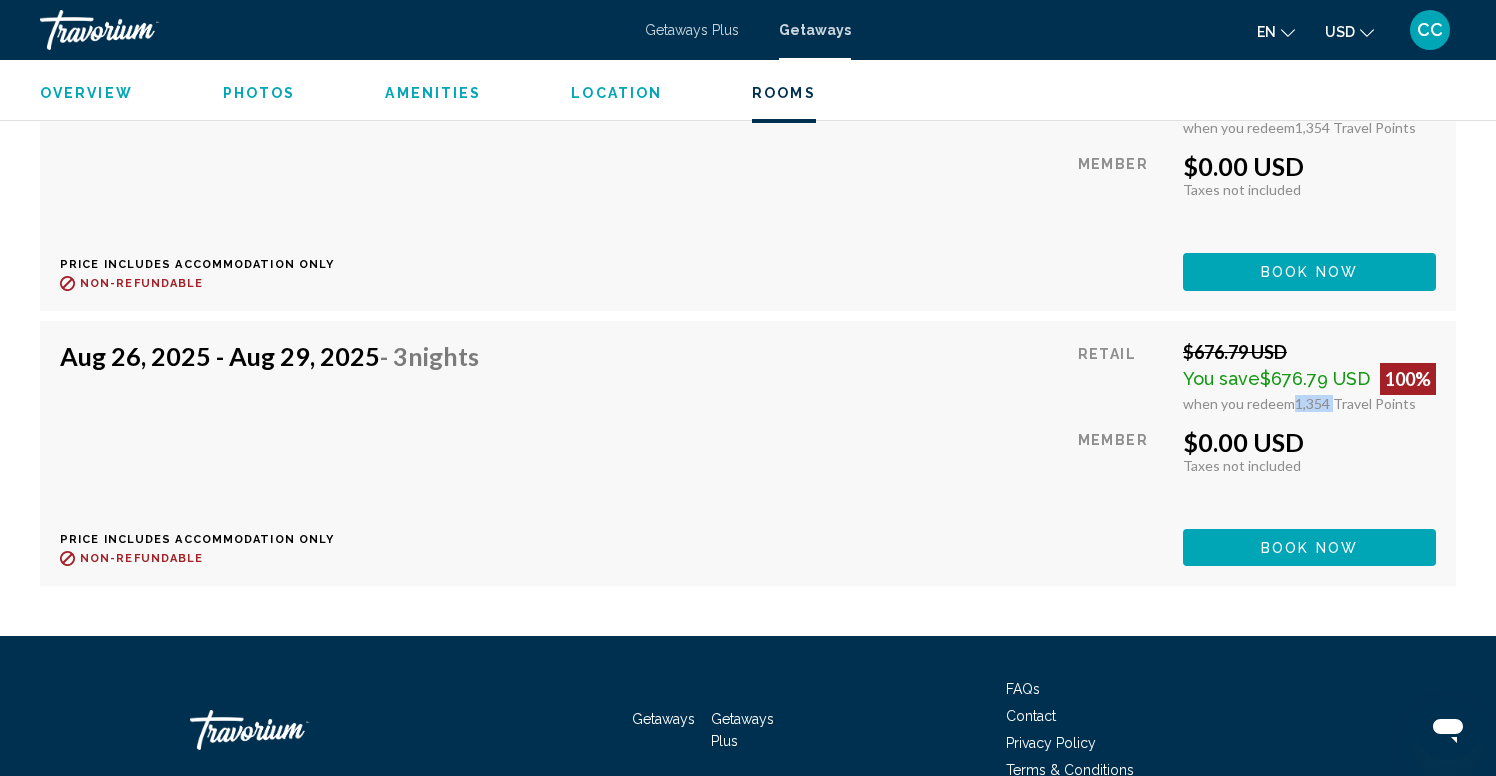 drag, startPoint x: 1292, startPoint y: 406, endPoint x: 1333, endPoint y: 406, distance: 41 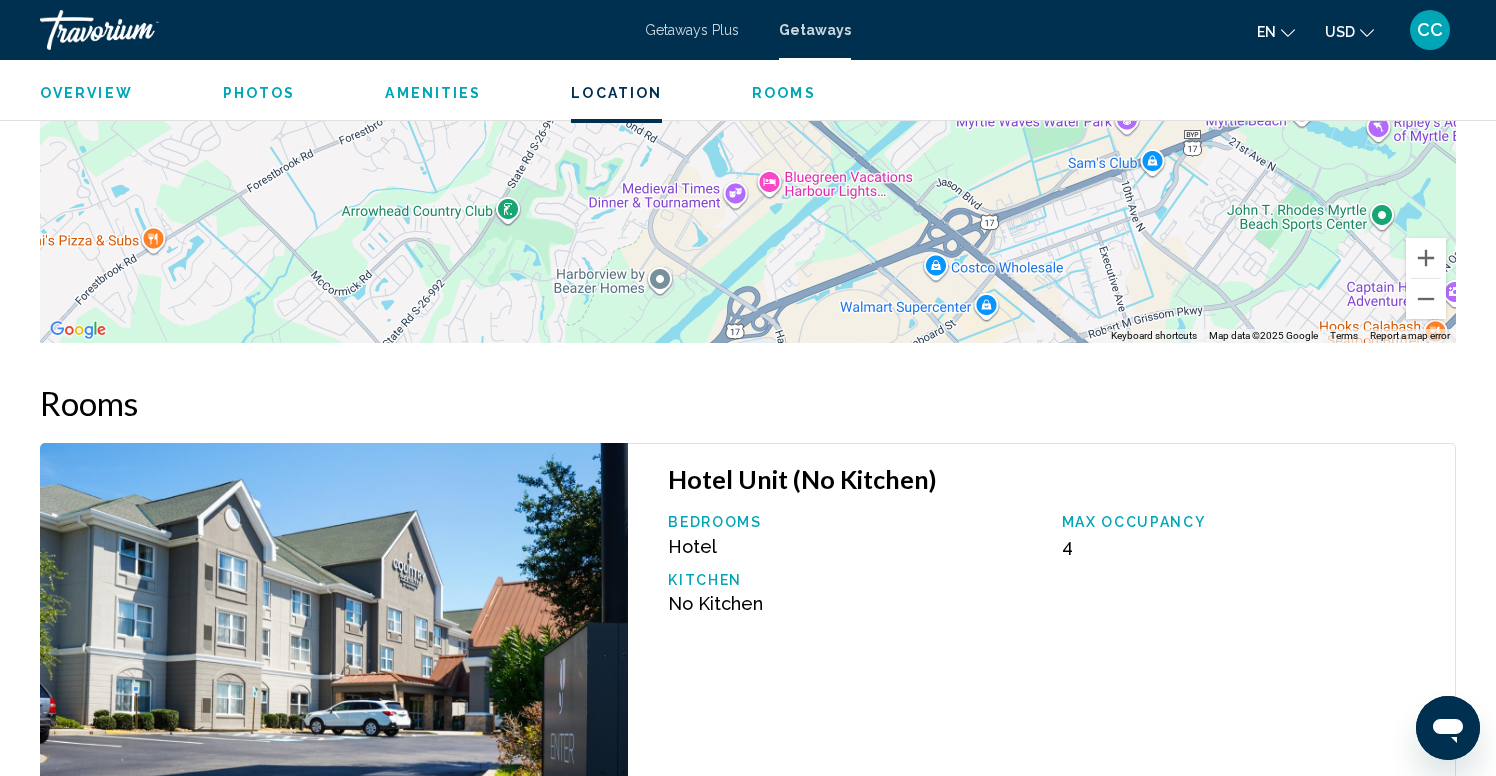 scroll, scrollTop: 2474, scrollLeft: 0, axis: vertical 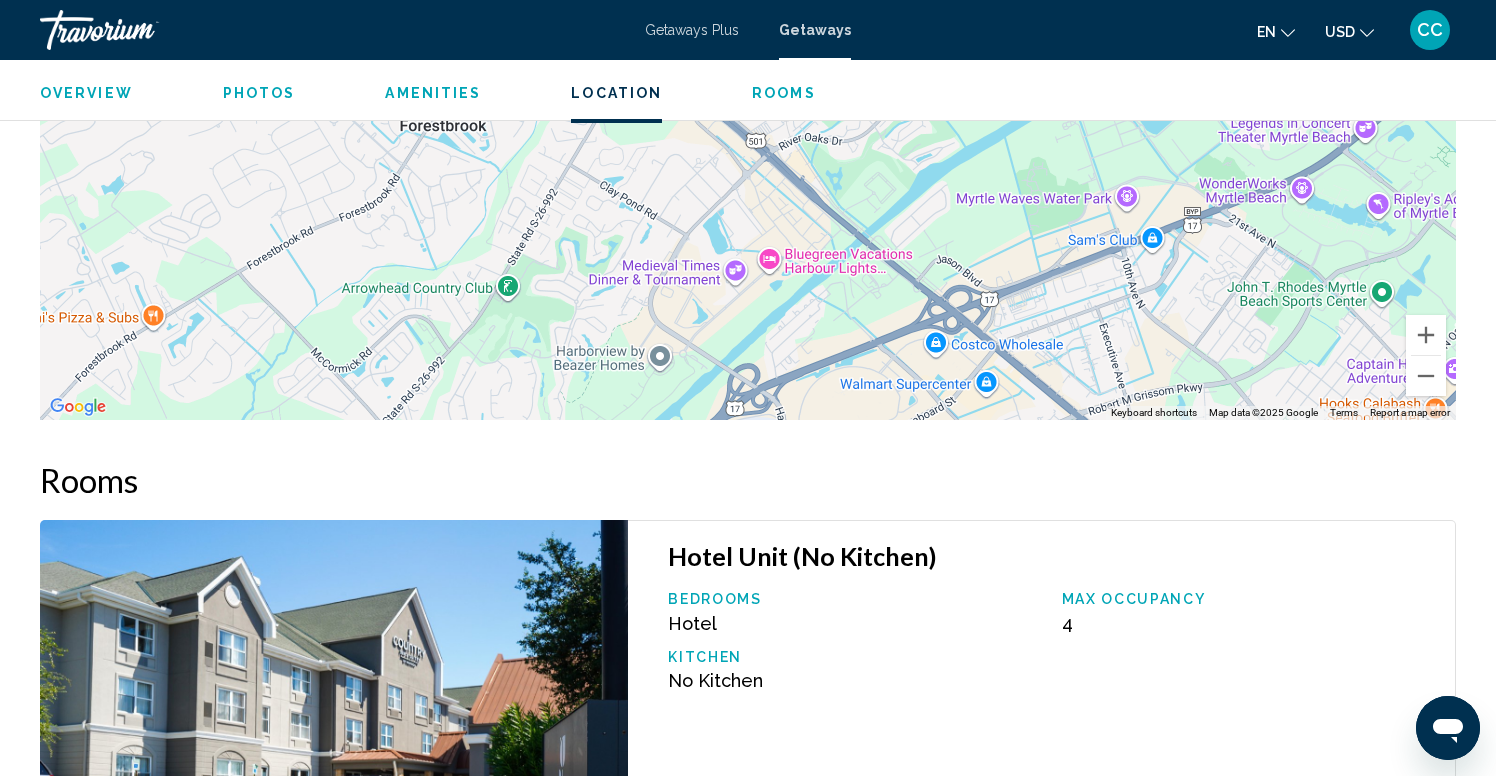 click on "Getaways Plus" at bounding box center [692, 30] 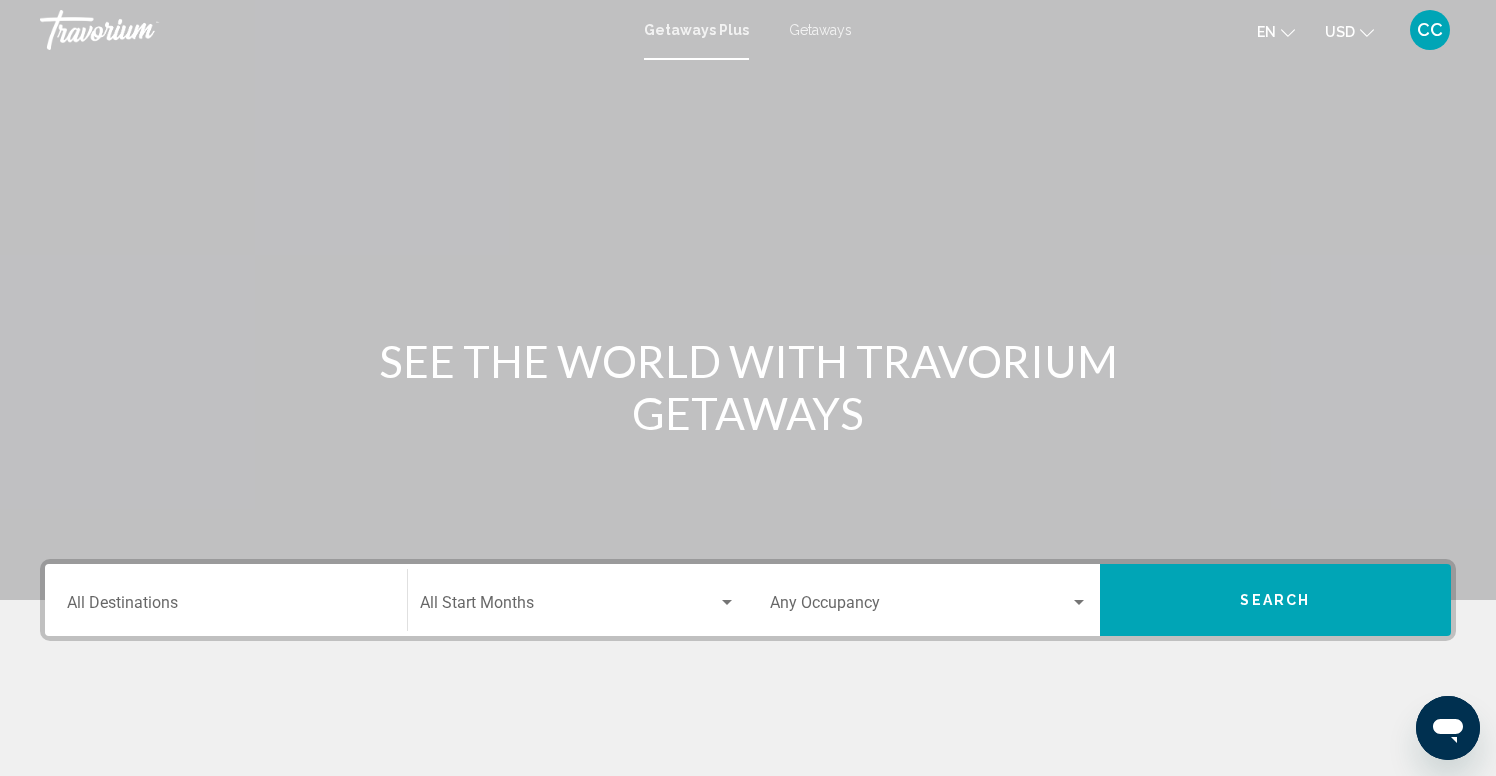 click on "Destination All Destinations" at bounding box center [226, 600] 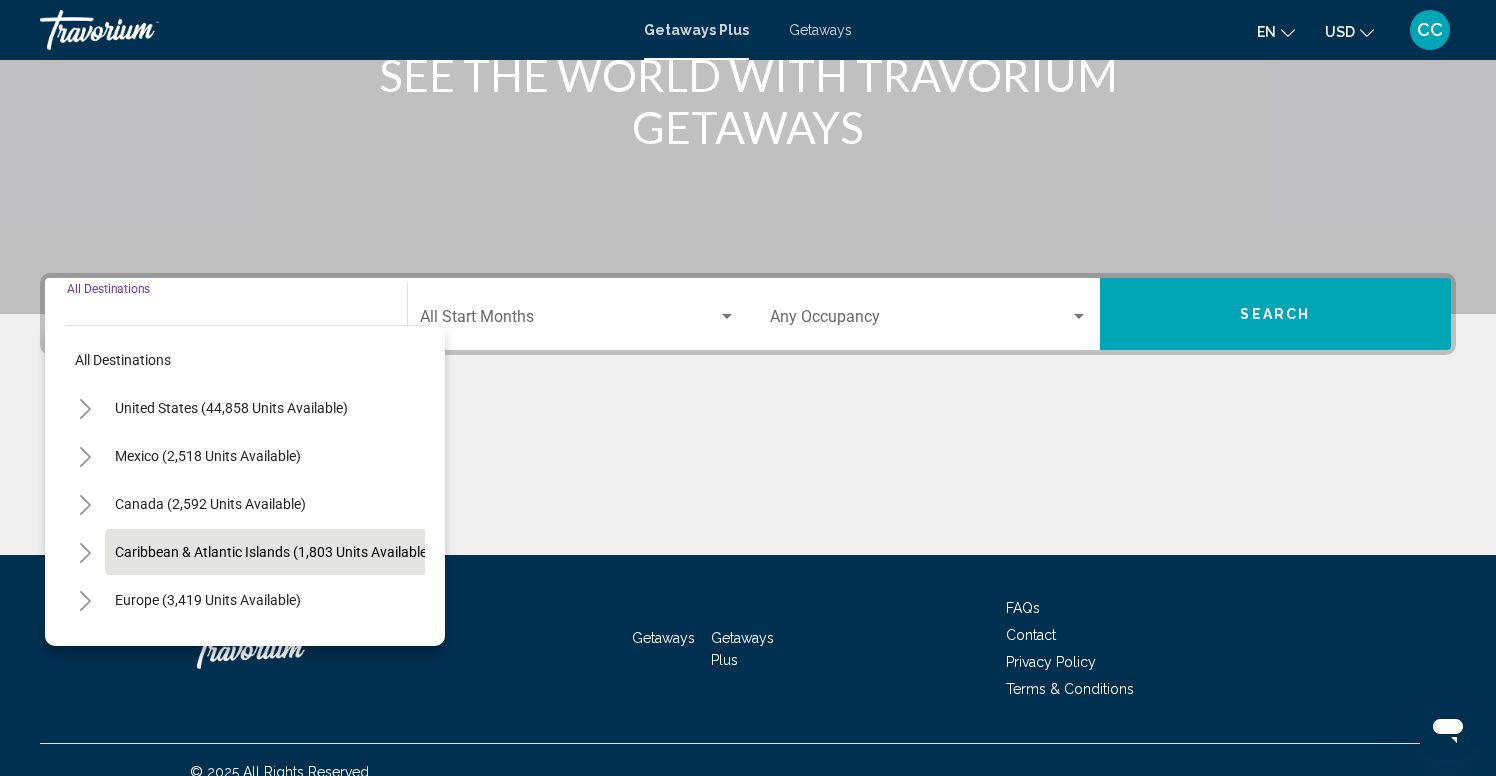 scroll, scrollTop: 310, scrollLeft: 0, axis: vertical 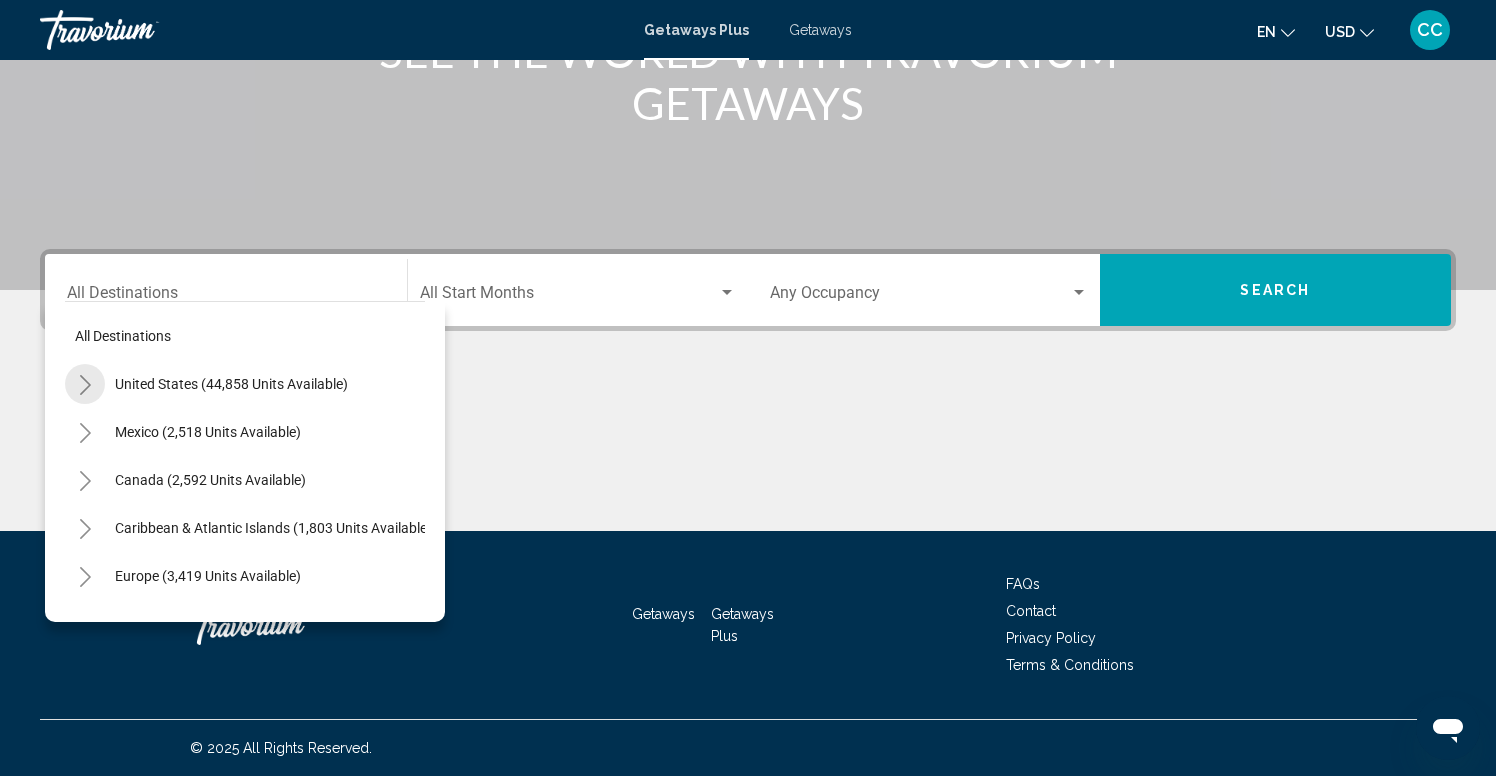 click 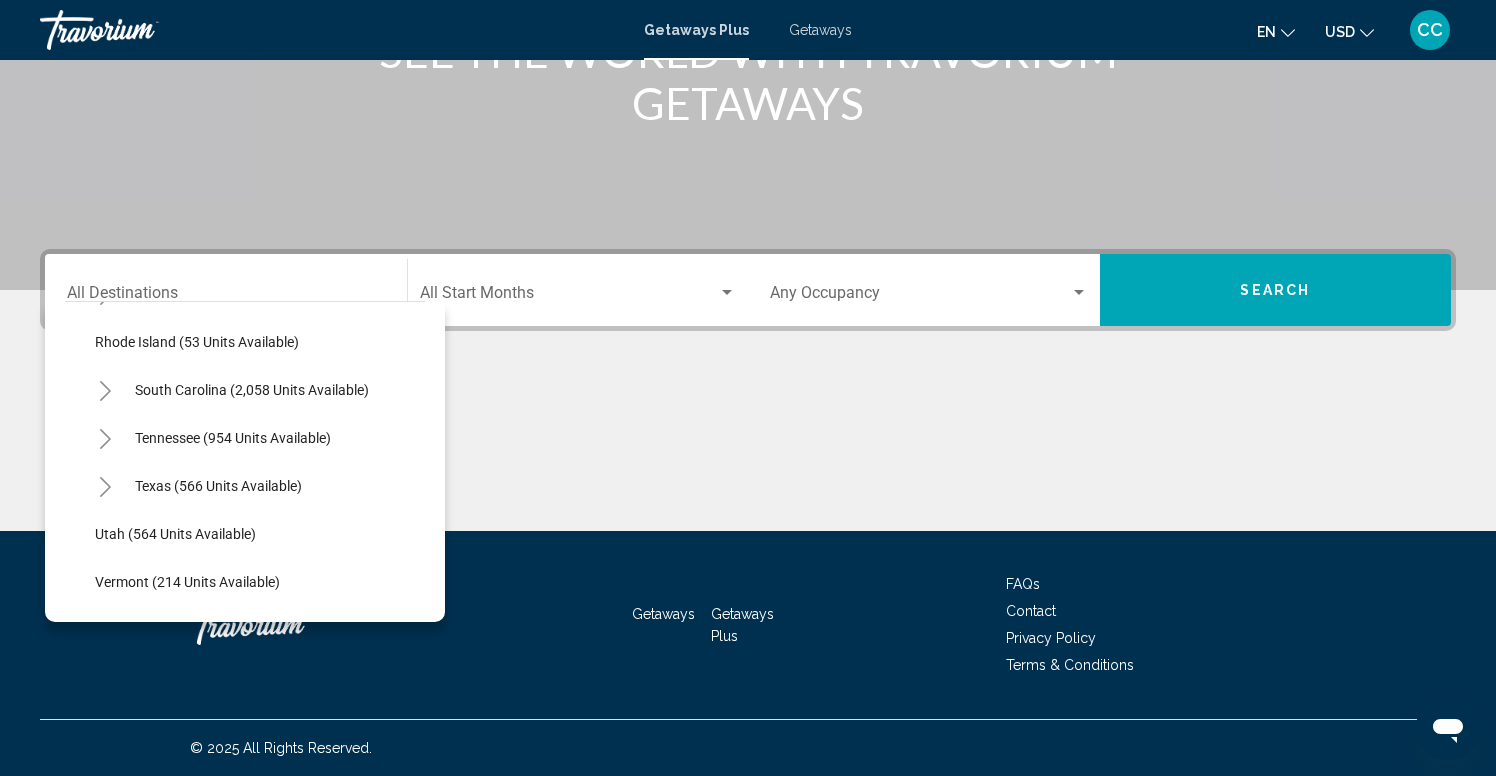 scroll, scrollTop: 1518, scrollLeft: 0, axis: vertical 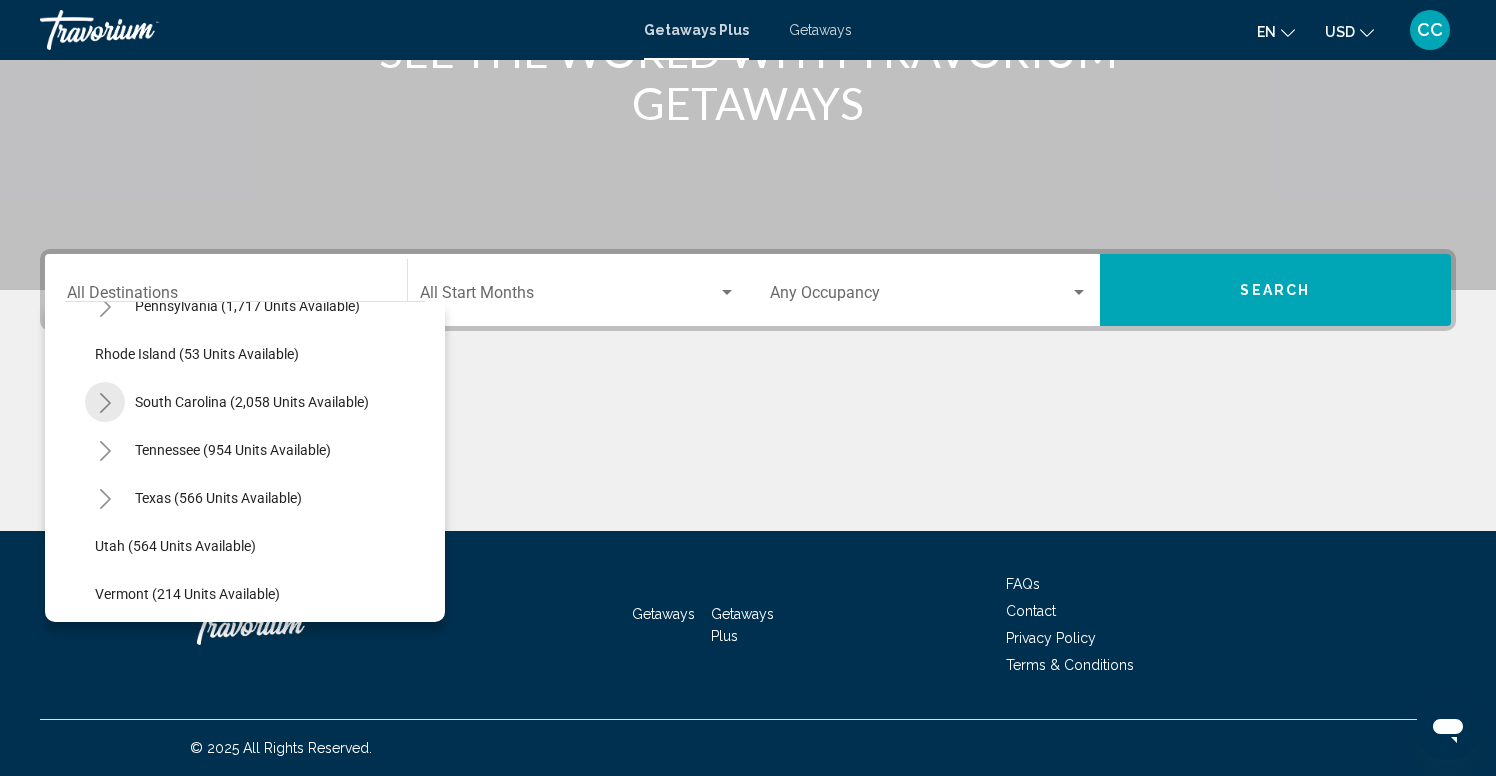 click 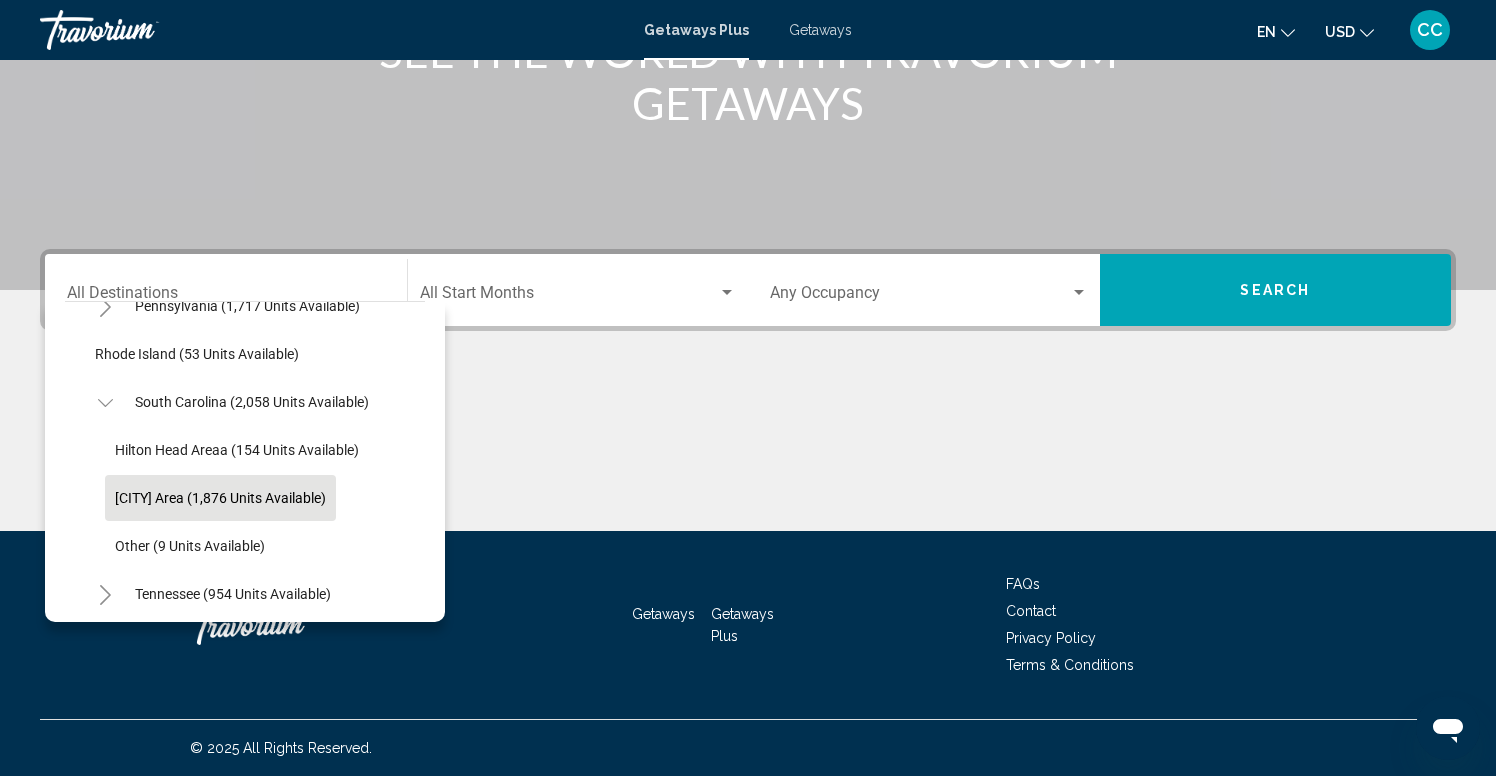 click on "[CITY] Area (1,876 units available)" 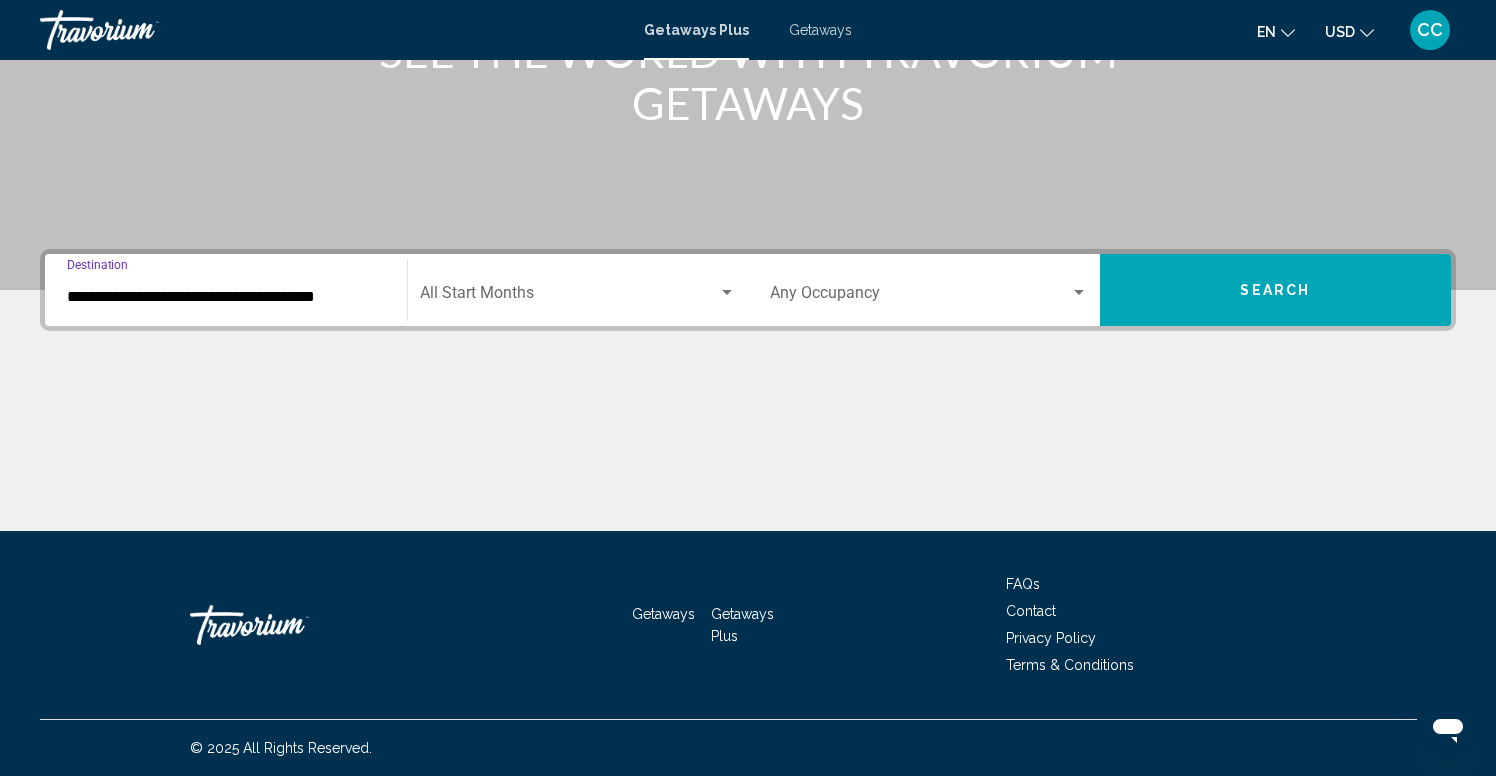 click at bounding box center [569, 297] 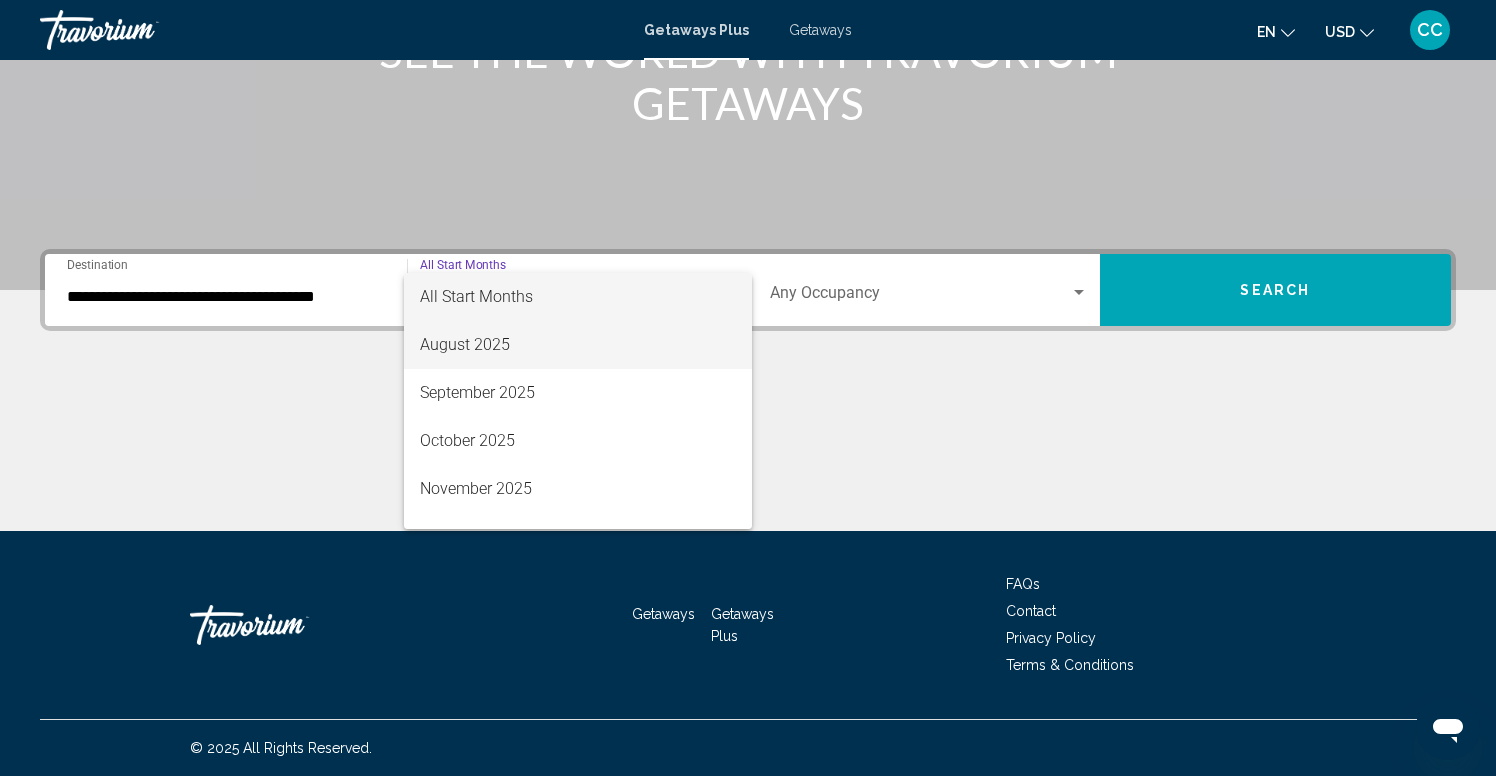 click on "August 2025" at bounding box center [578, 345] 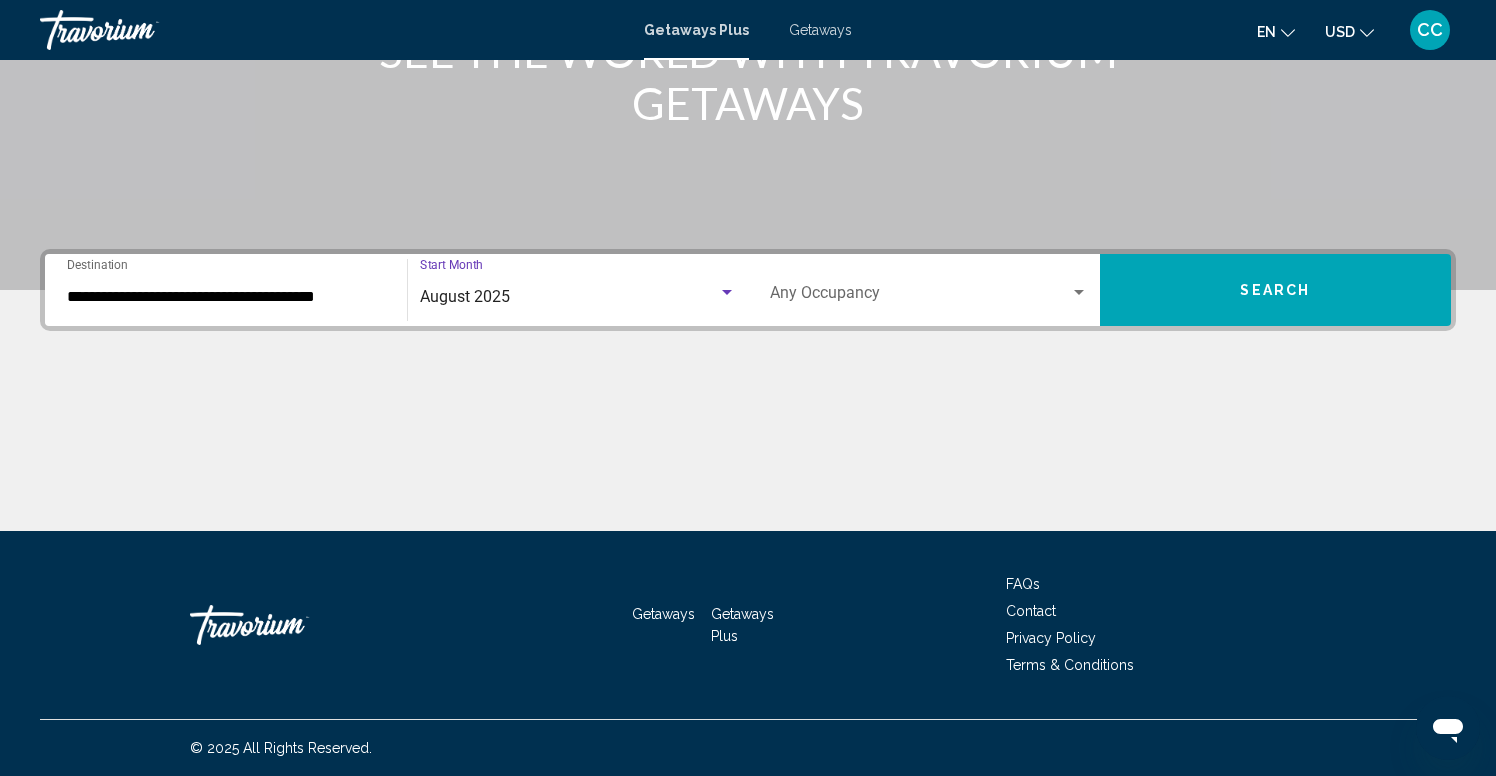 click on "Search" at bounding box center (1276, 290) 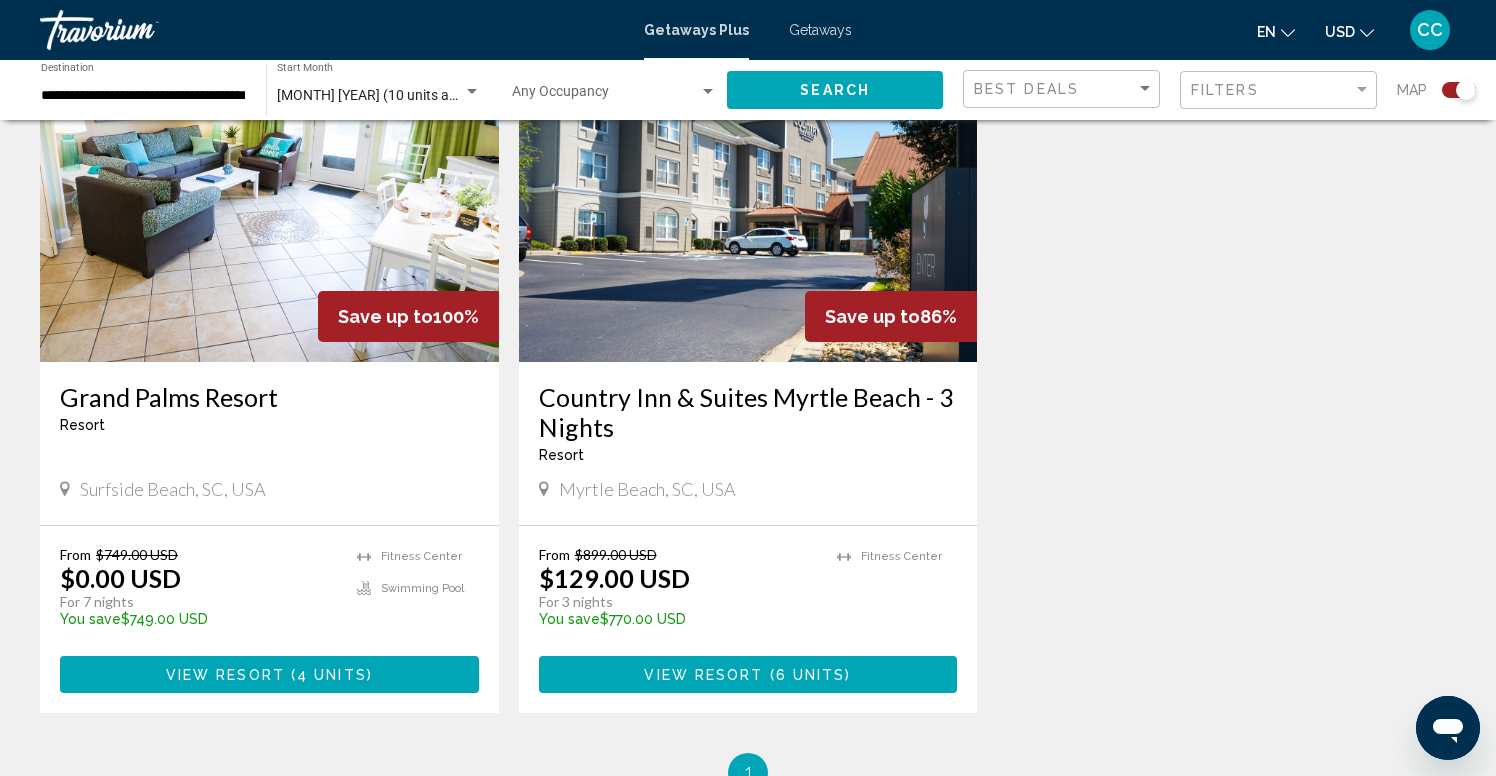 scroll, scrollTop: 797, scrollLeft: 0, axis: vertical 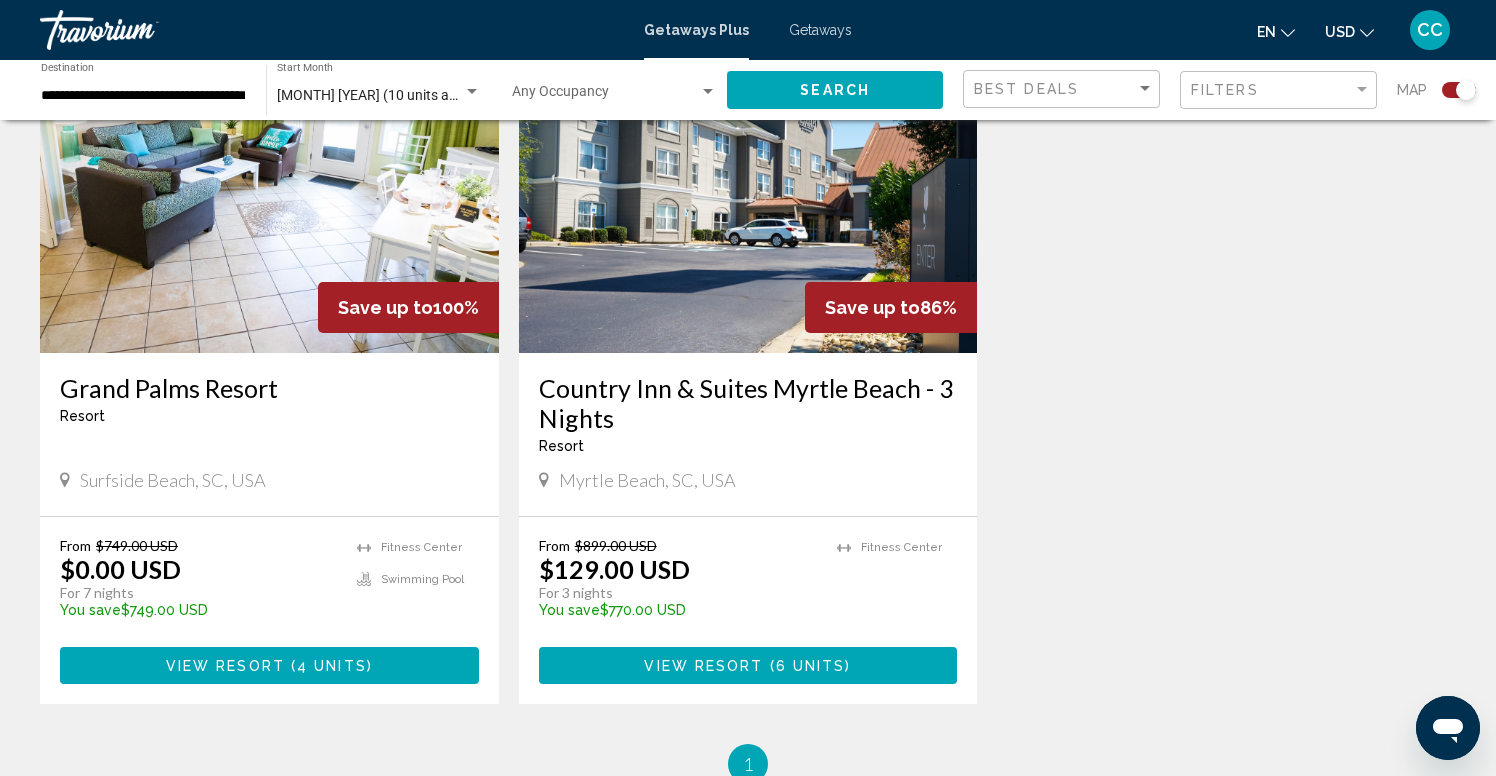 click on "6 units" at bounding box center [811, 666] 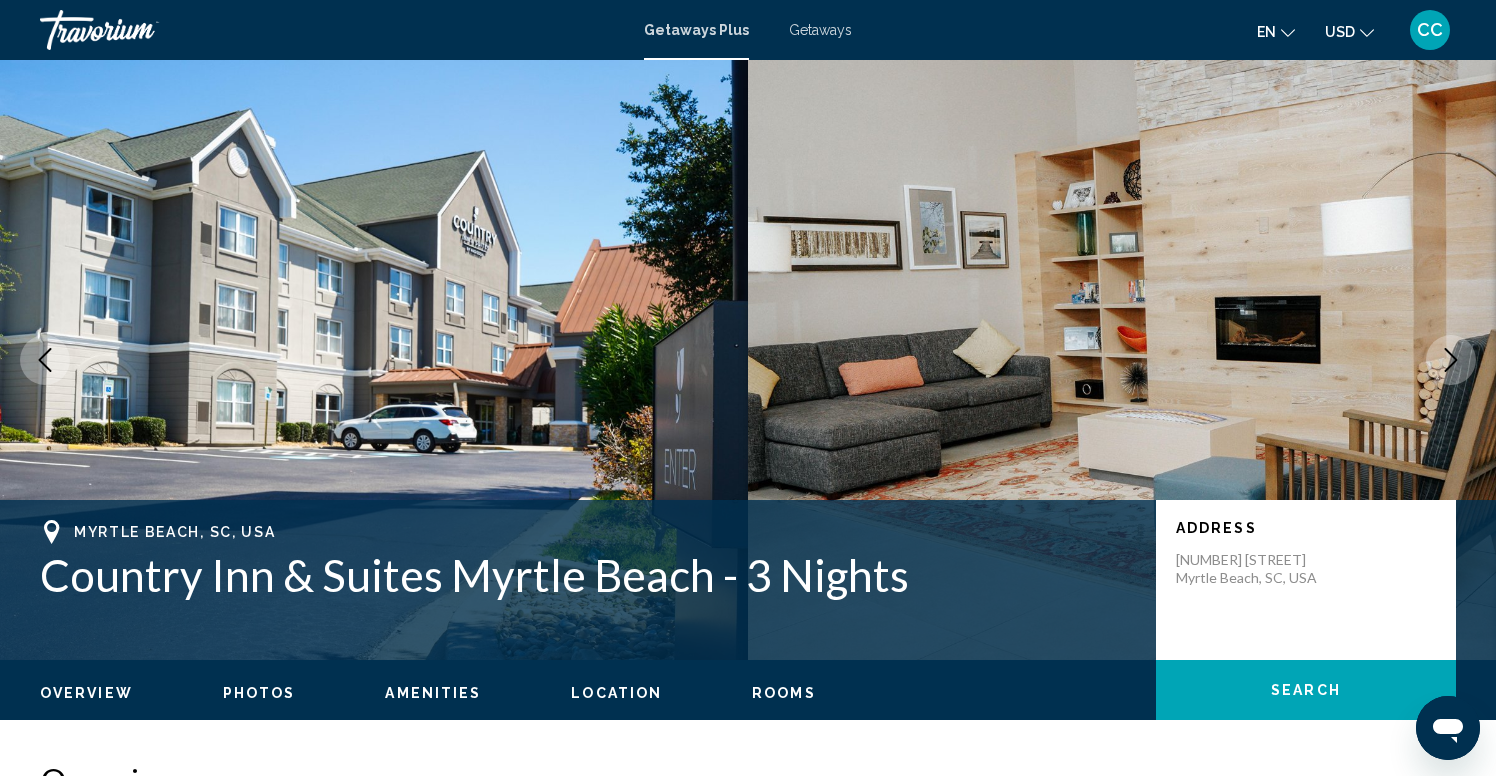 scroll, scrollTop: 2146, scrollLeft: 0, axis: vertical 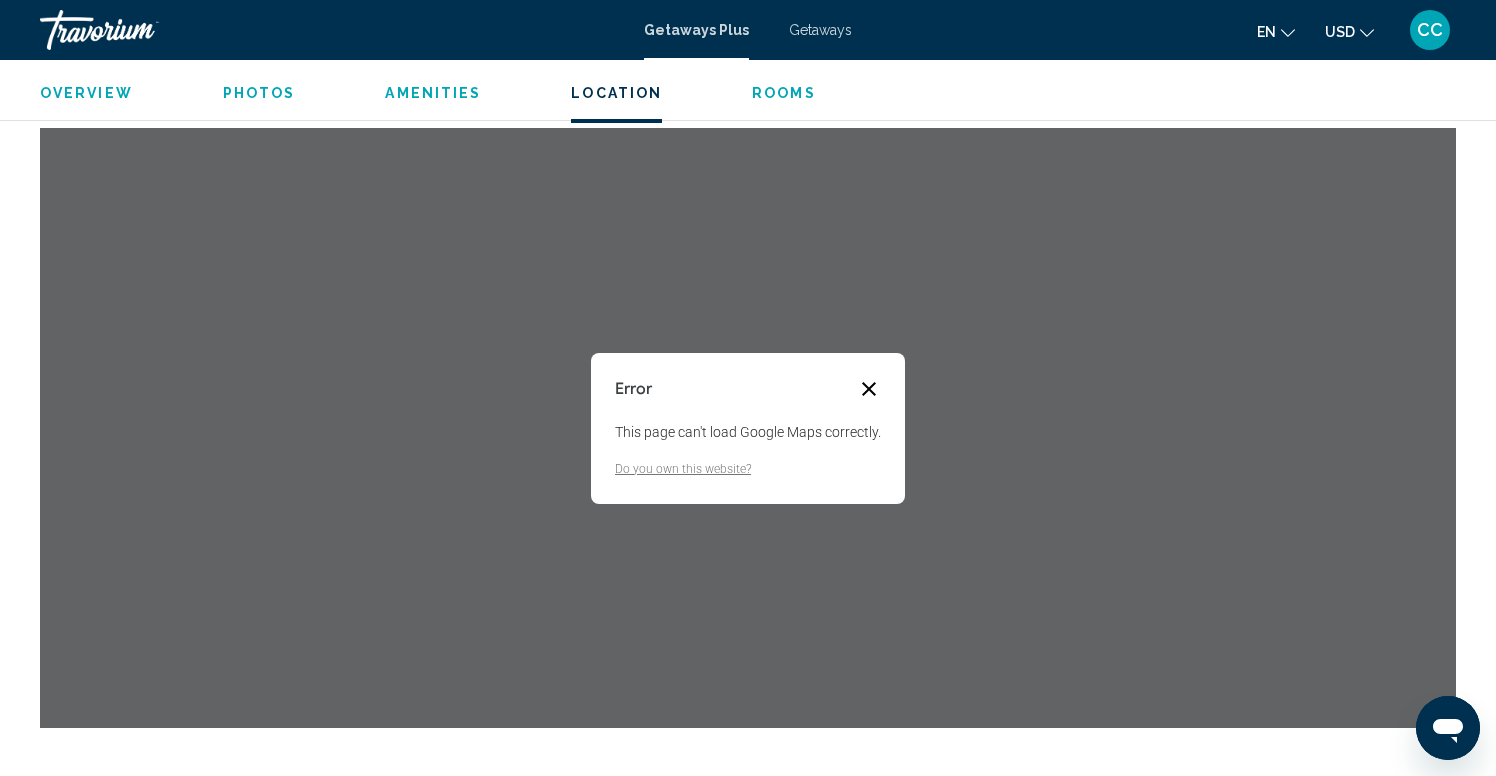 click at bounding box center [869, 389] 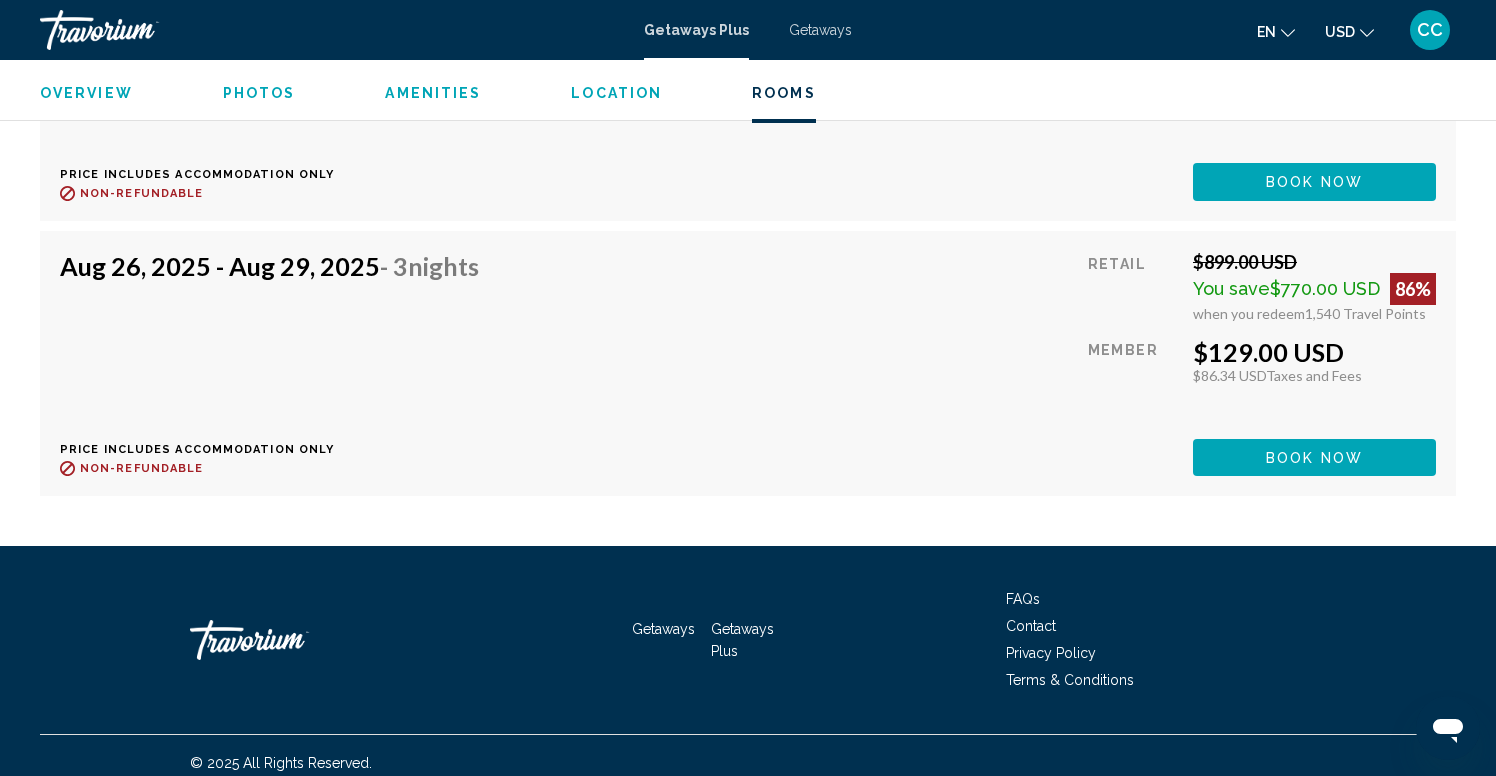 scroll, scrollTop: 3765, scrollLeft: 0, axis: vertical 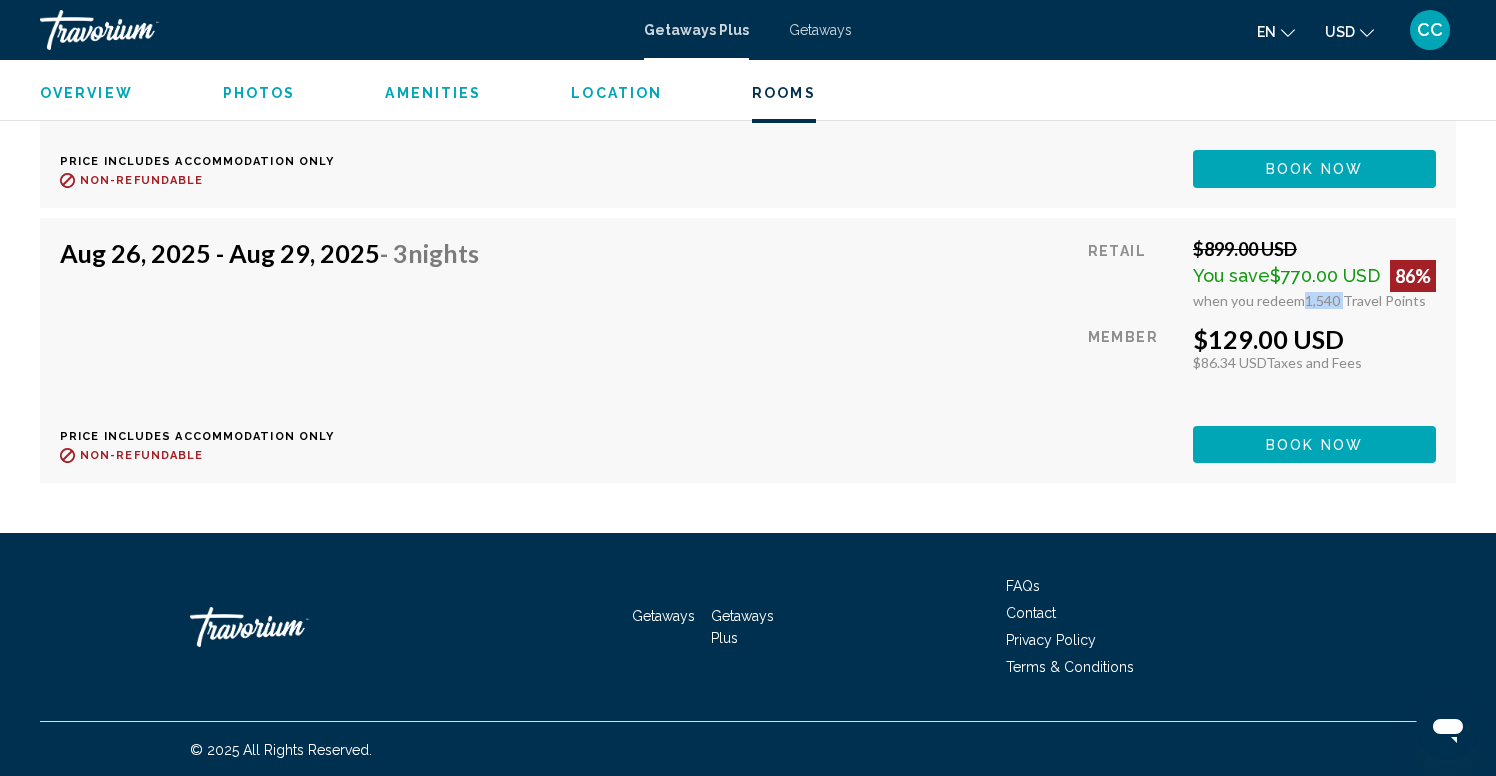 drag, startPoint x: 1302, startPoint y: 302, endPoint x: 1339, endPoint y: 303, distance: 37.01351 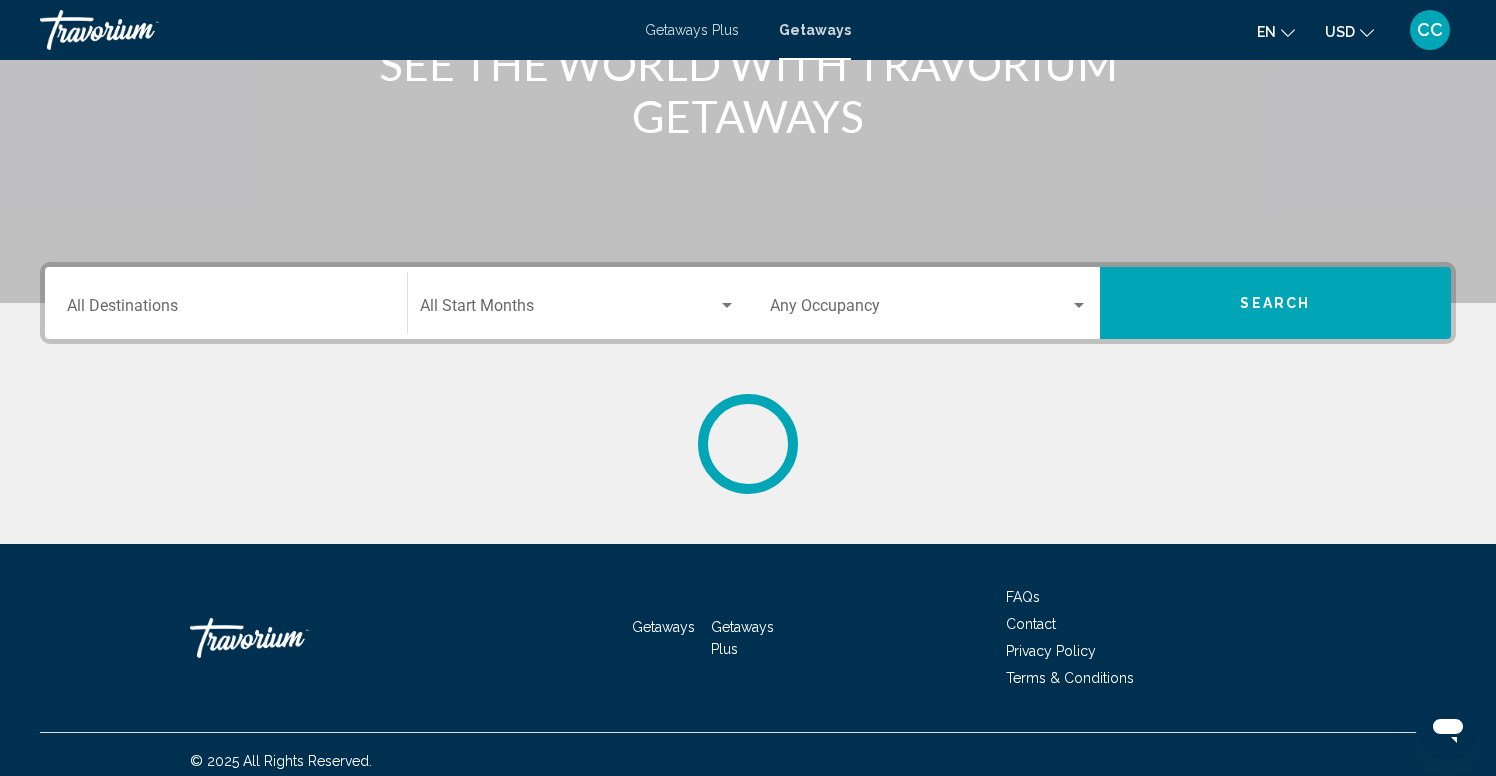 click on "Destination All Destinations" at bounding box center (226, 303) 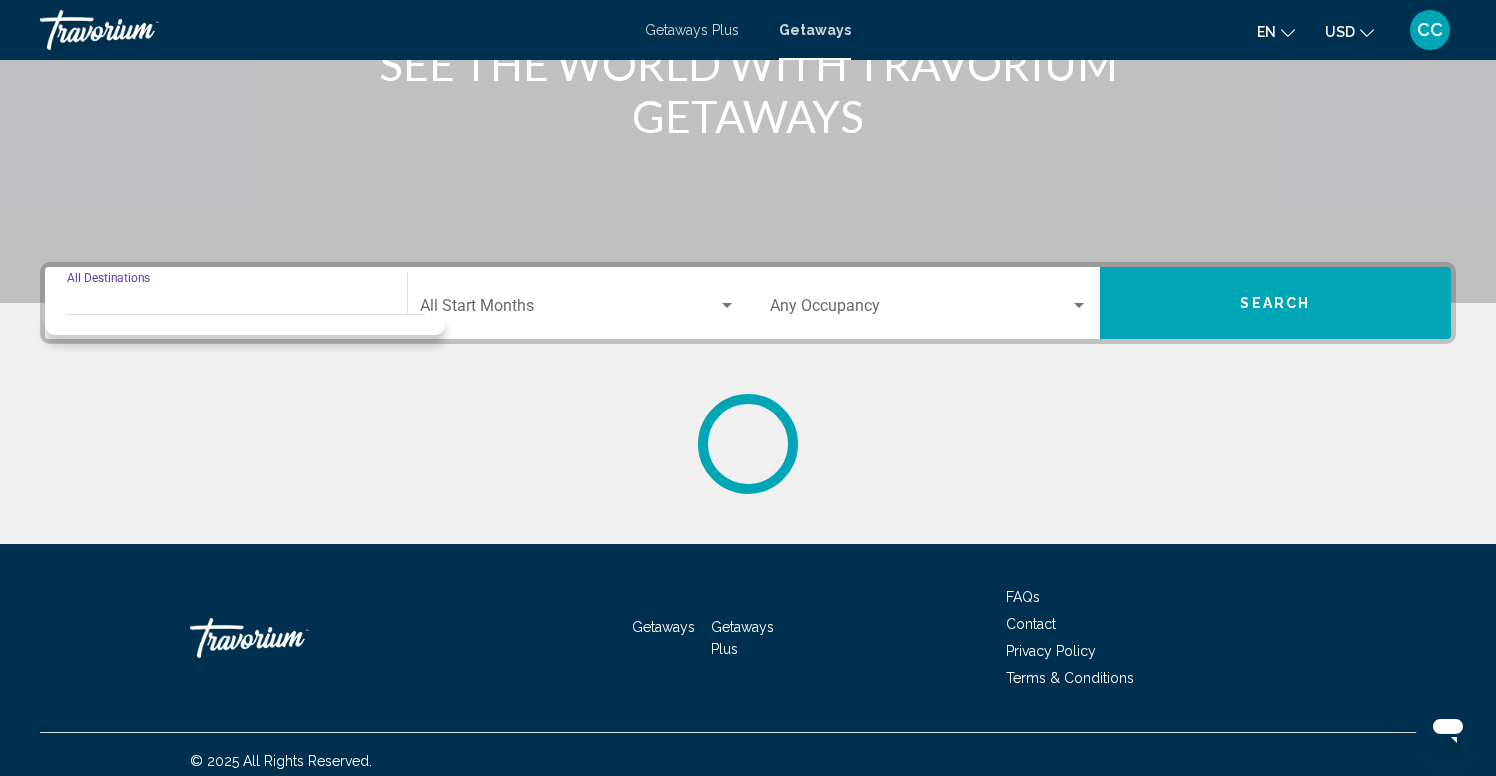 scroll, scrollTop: 310, scrollLeft: 0, axis: vertical 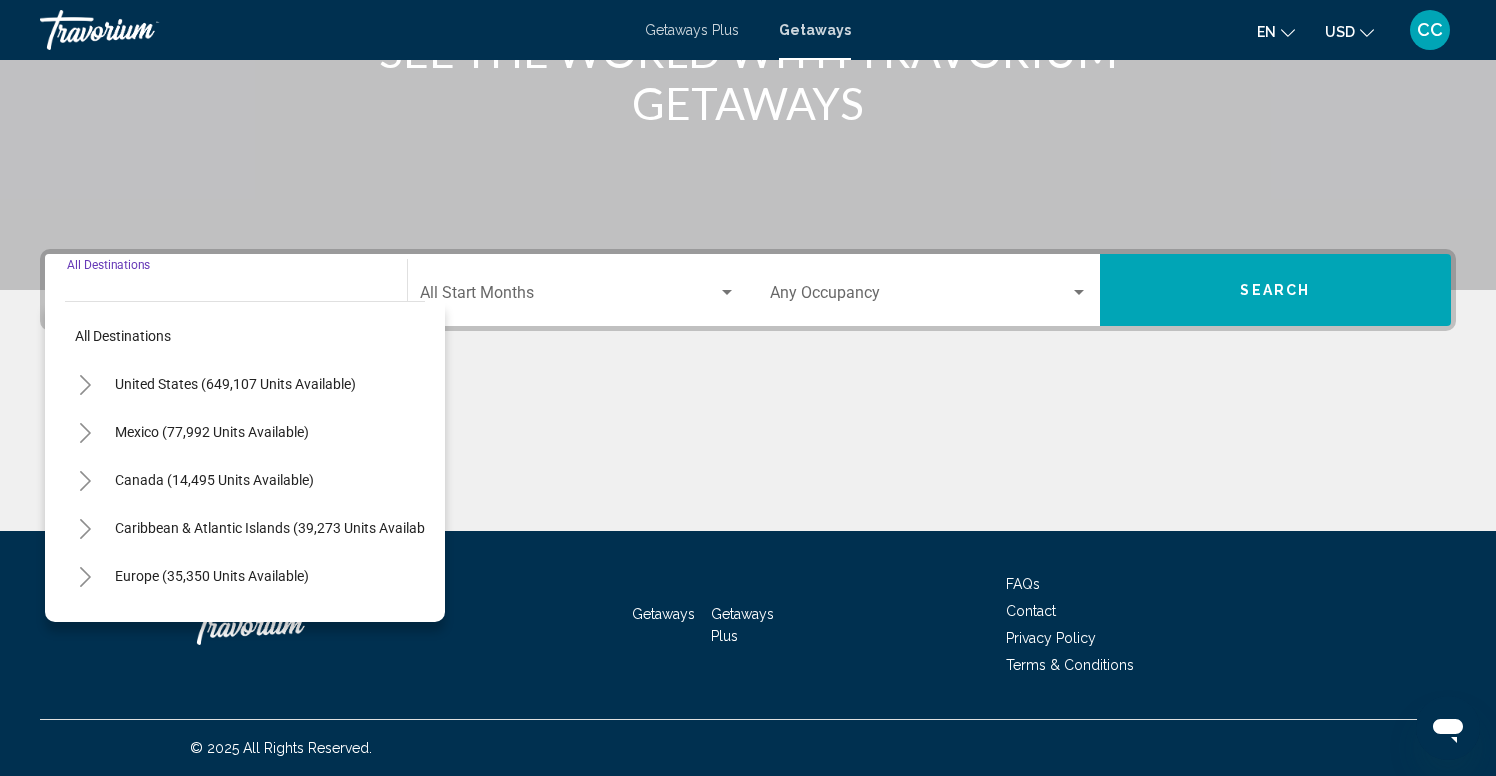 click 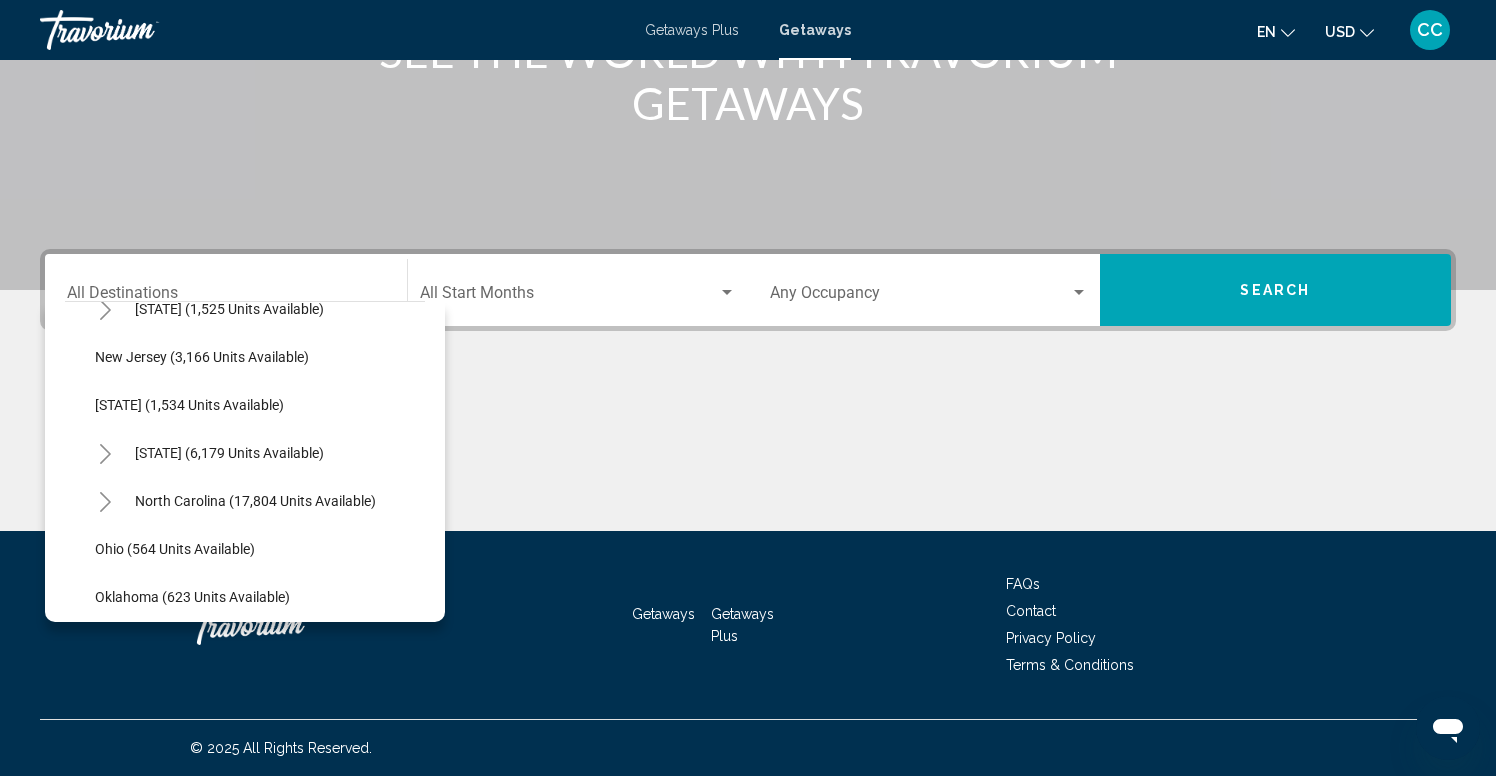 scroll, scrollTop: 1532, scrollLeft: 0, axis: vertical 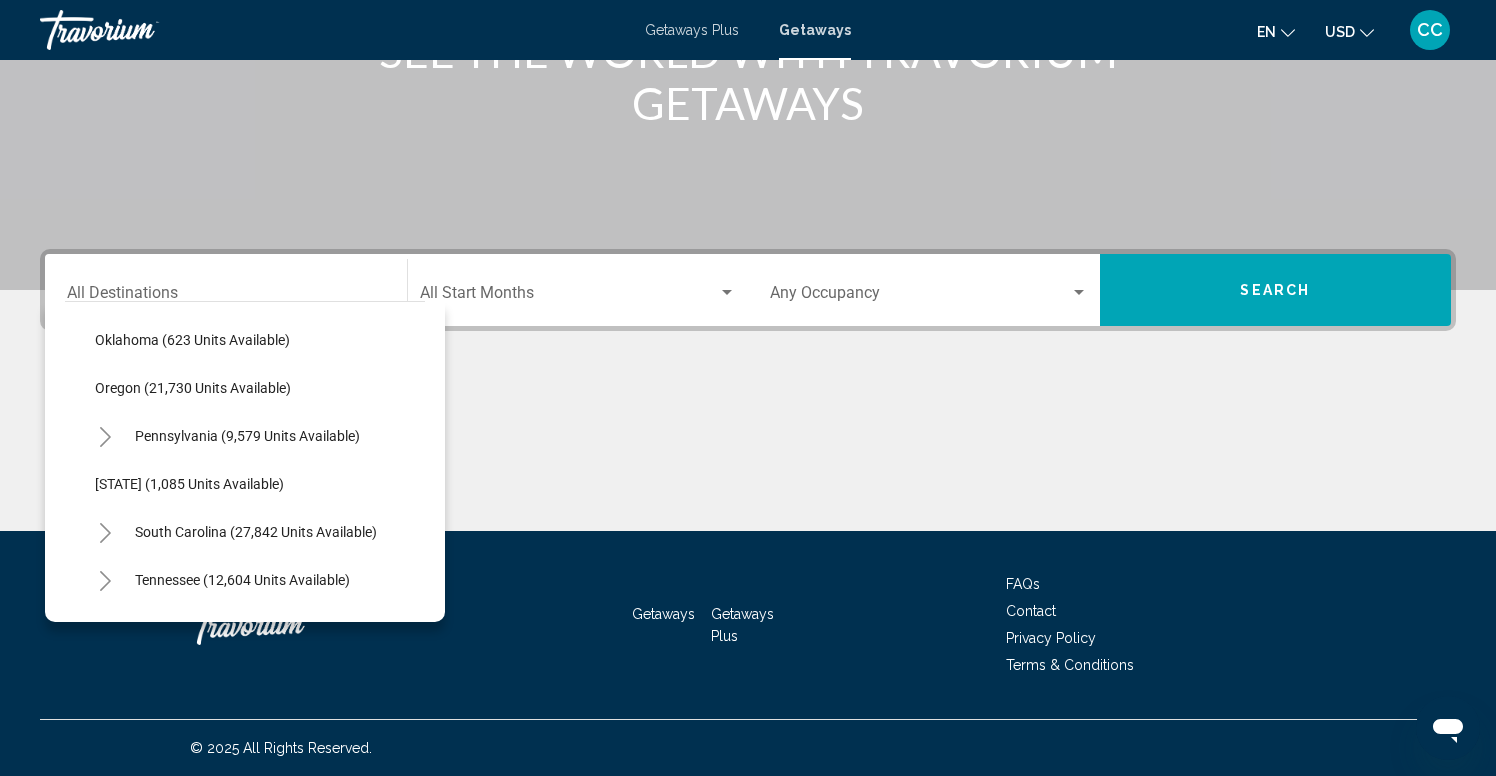 click 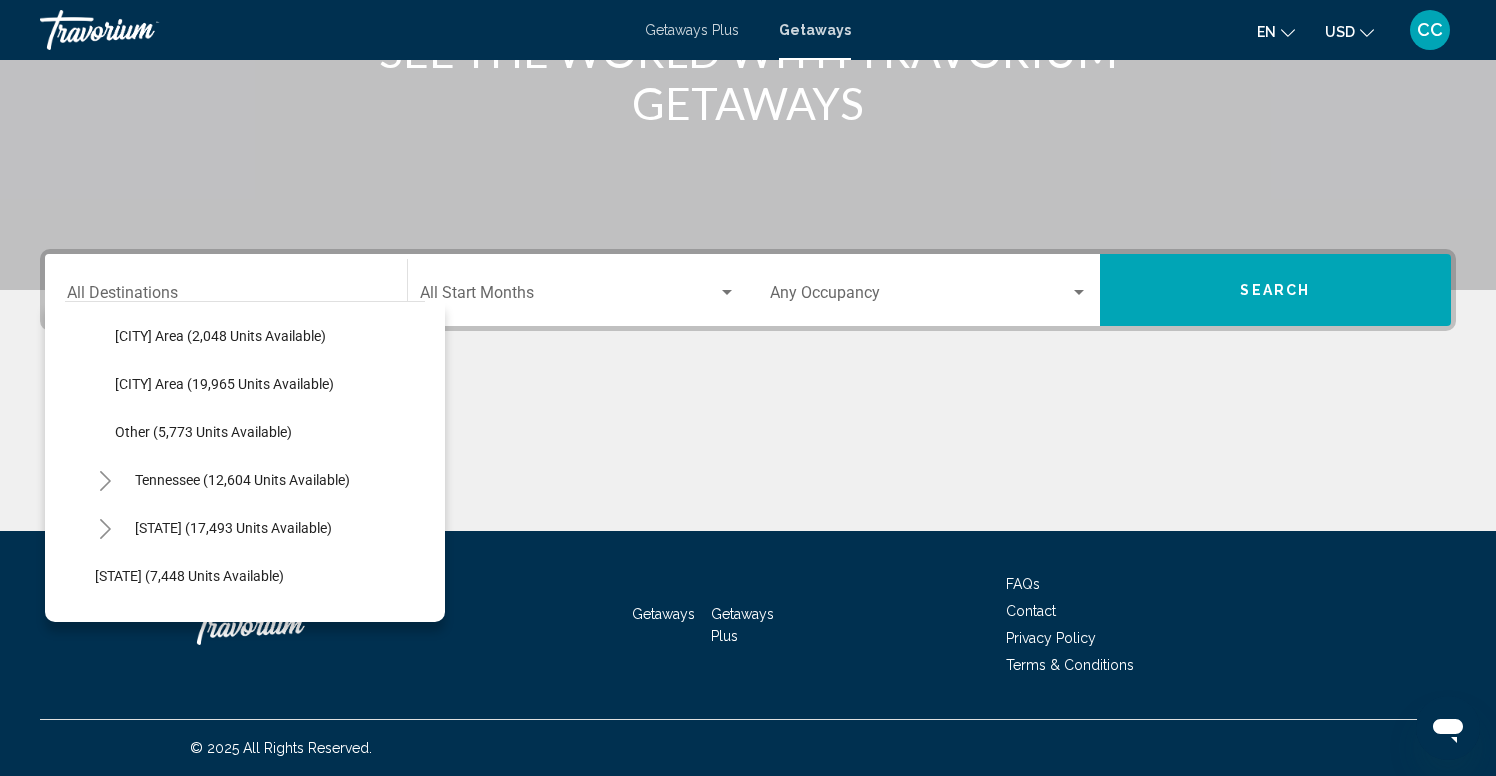 scroll, scrollTop: 1783, scrollLeft: 0, axis: vertical 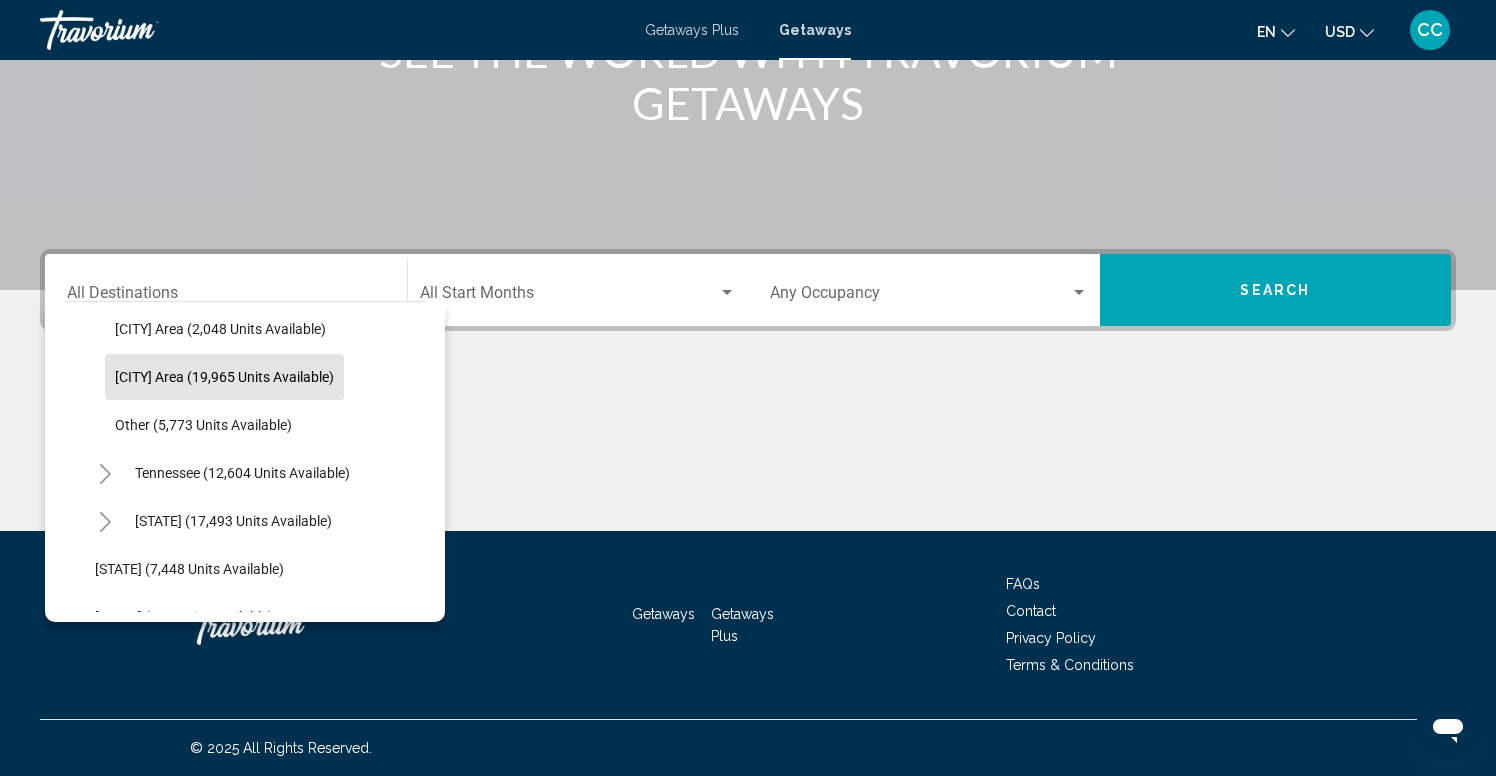 click on "[CITY] Area (19,965 units available)" 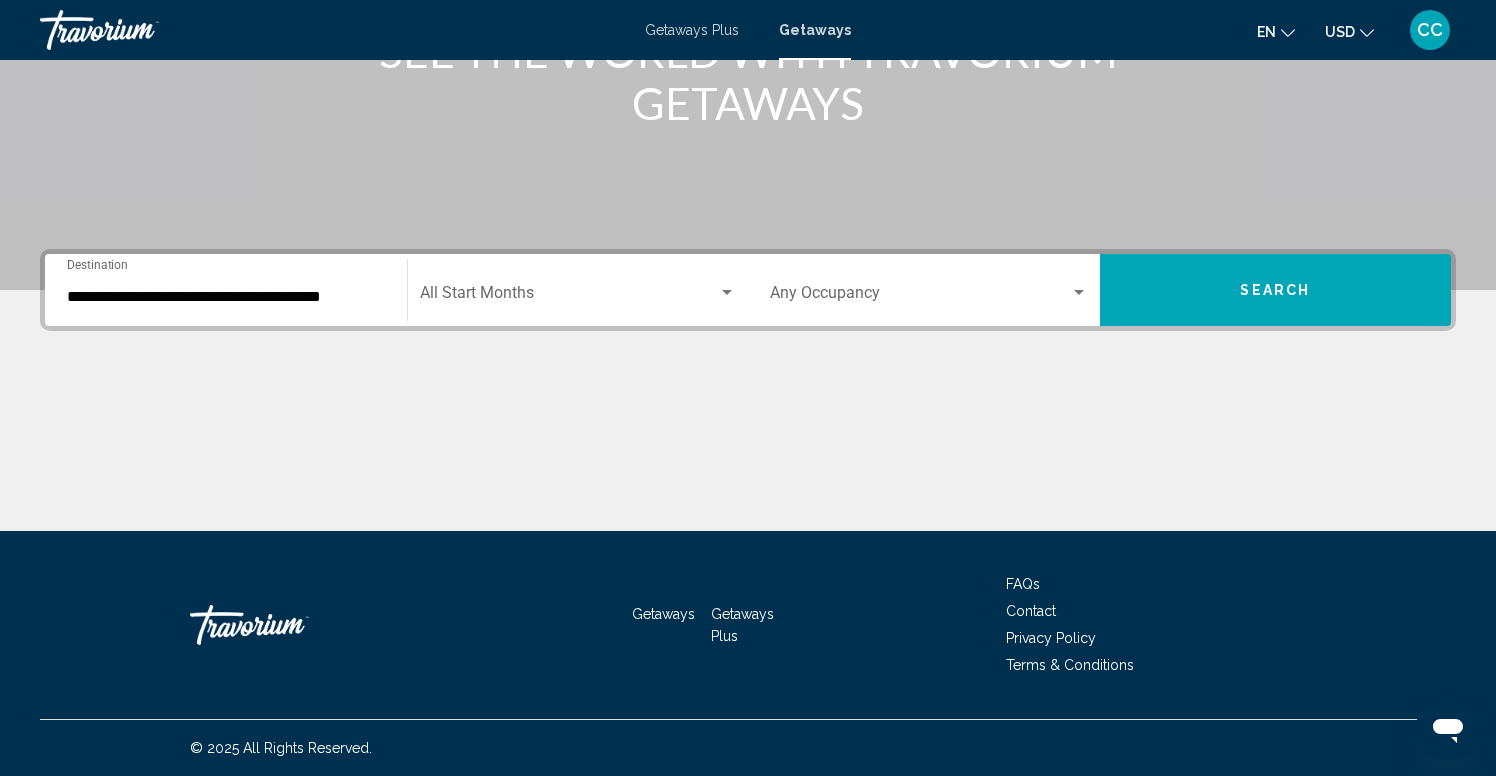click on "Start Month All Start Months" 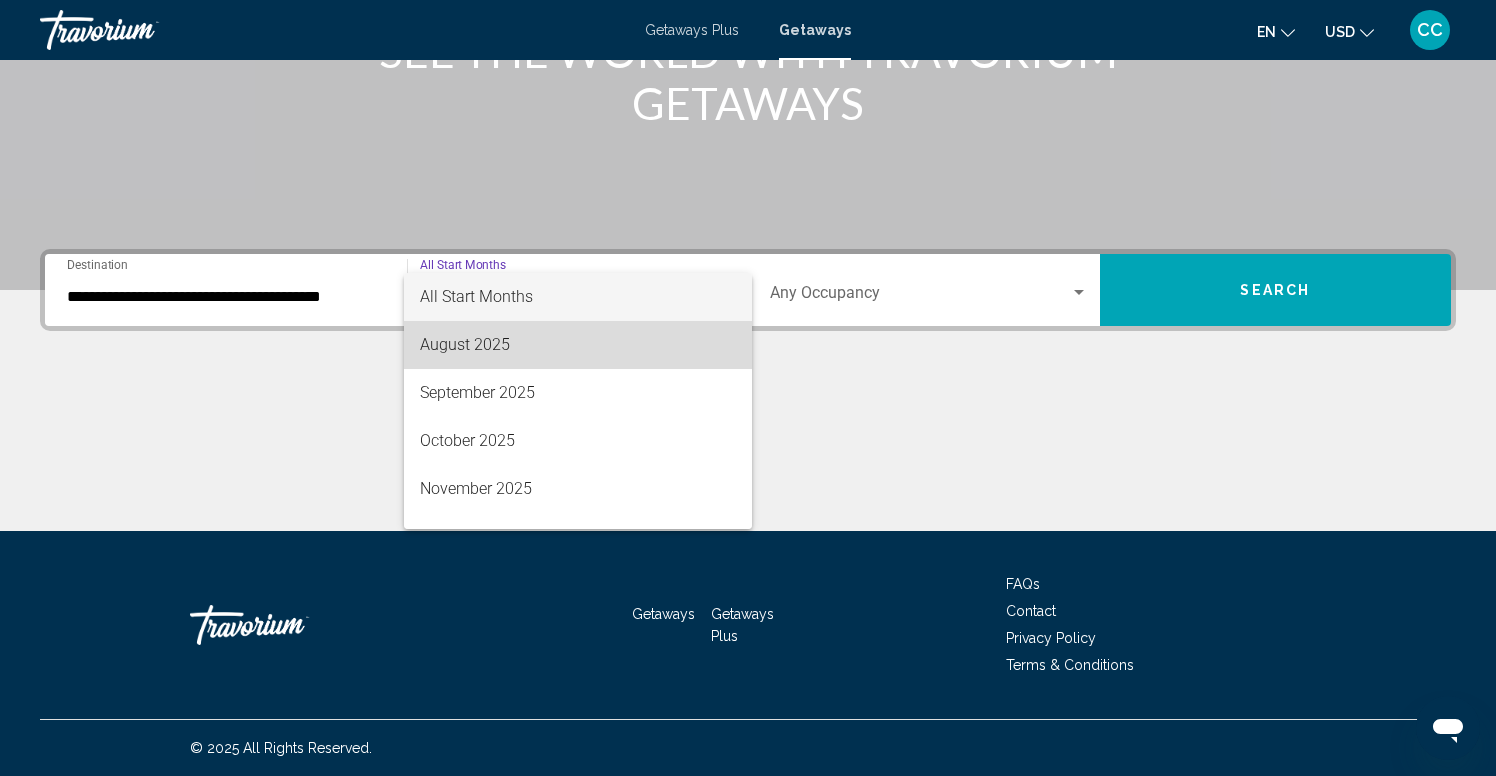 click on "August 2025" at bounding box center (578, 345) 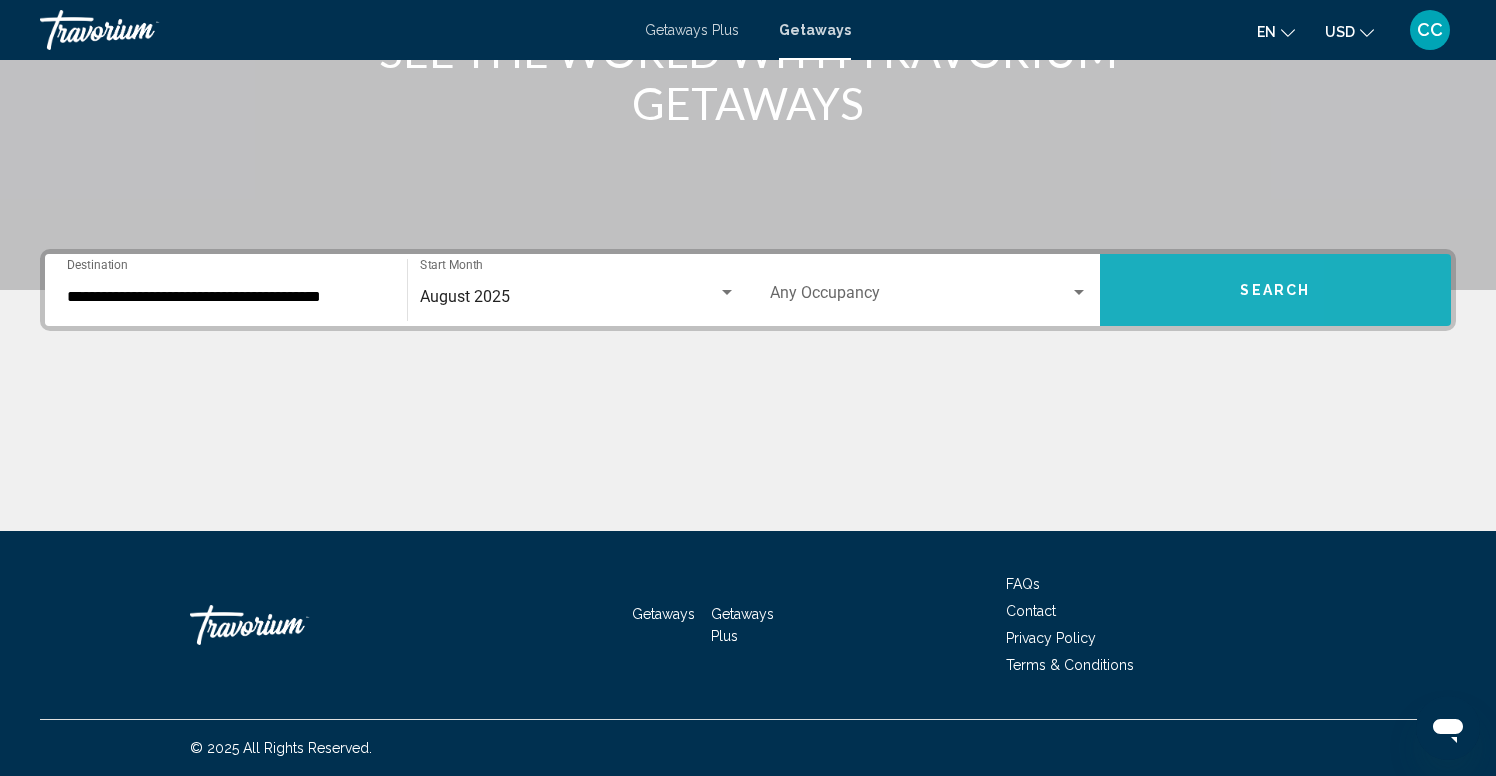 click on "Search" at bounding box center [1276, 290] 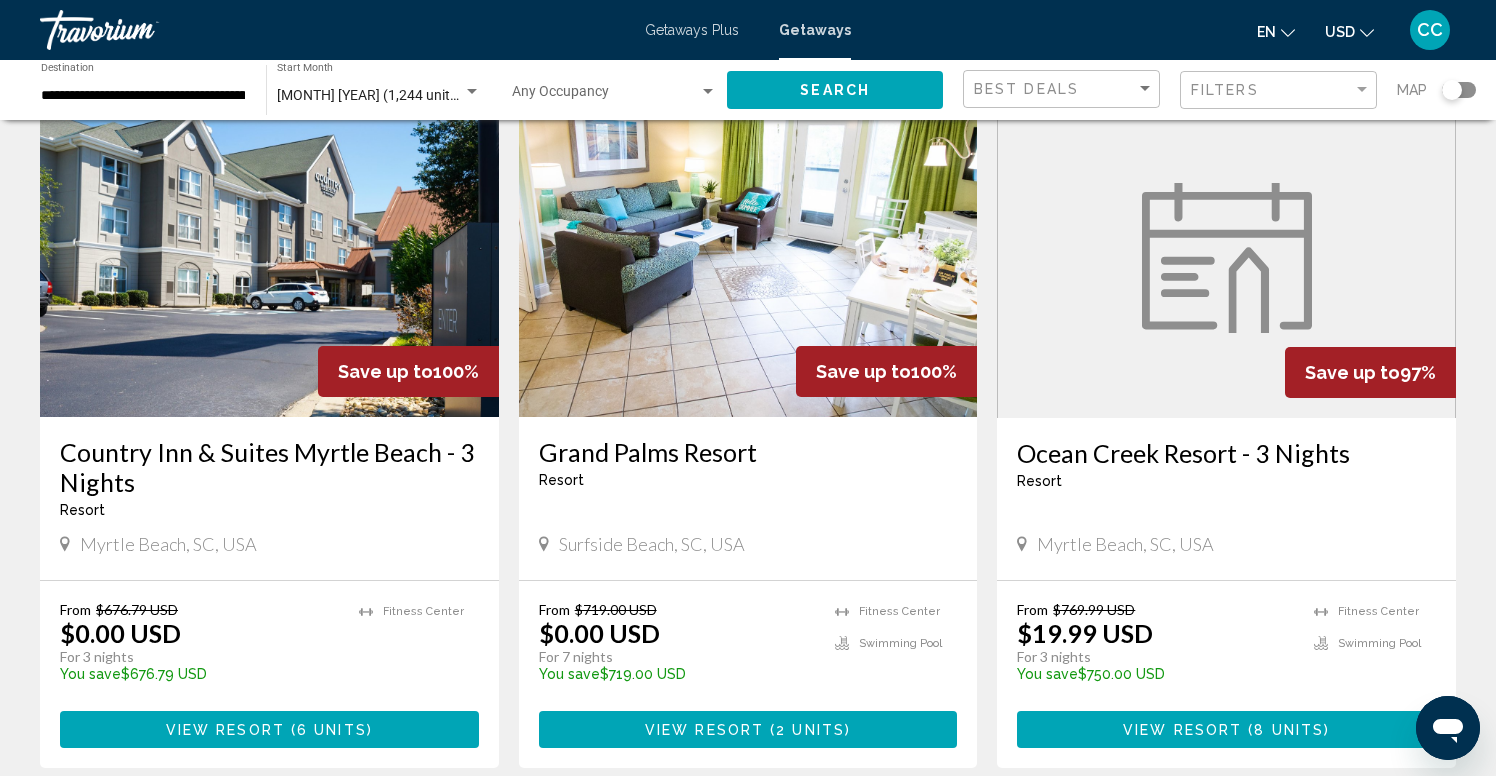 scroll, scrollTop: 110, scrollLeft: 0, axis: vertical 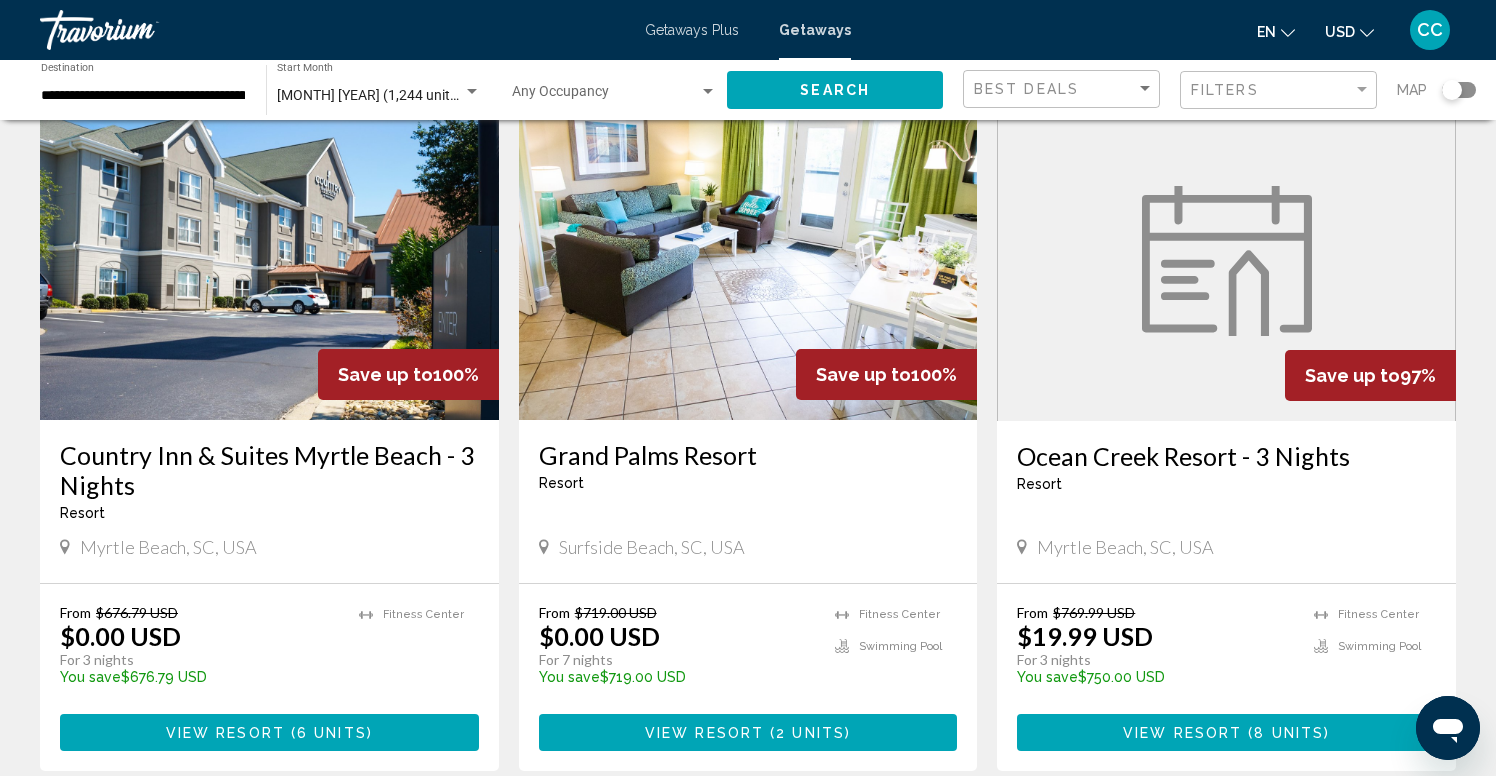 click at bounding box center [269, 260] 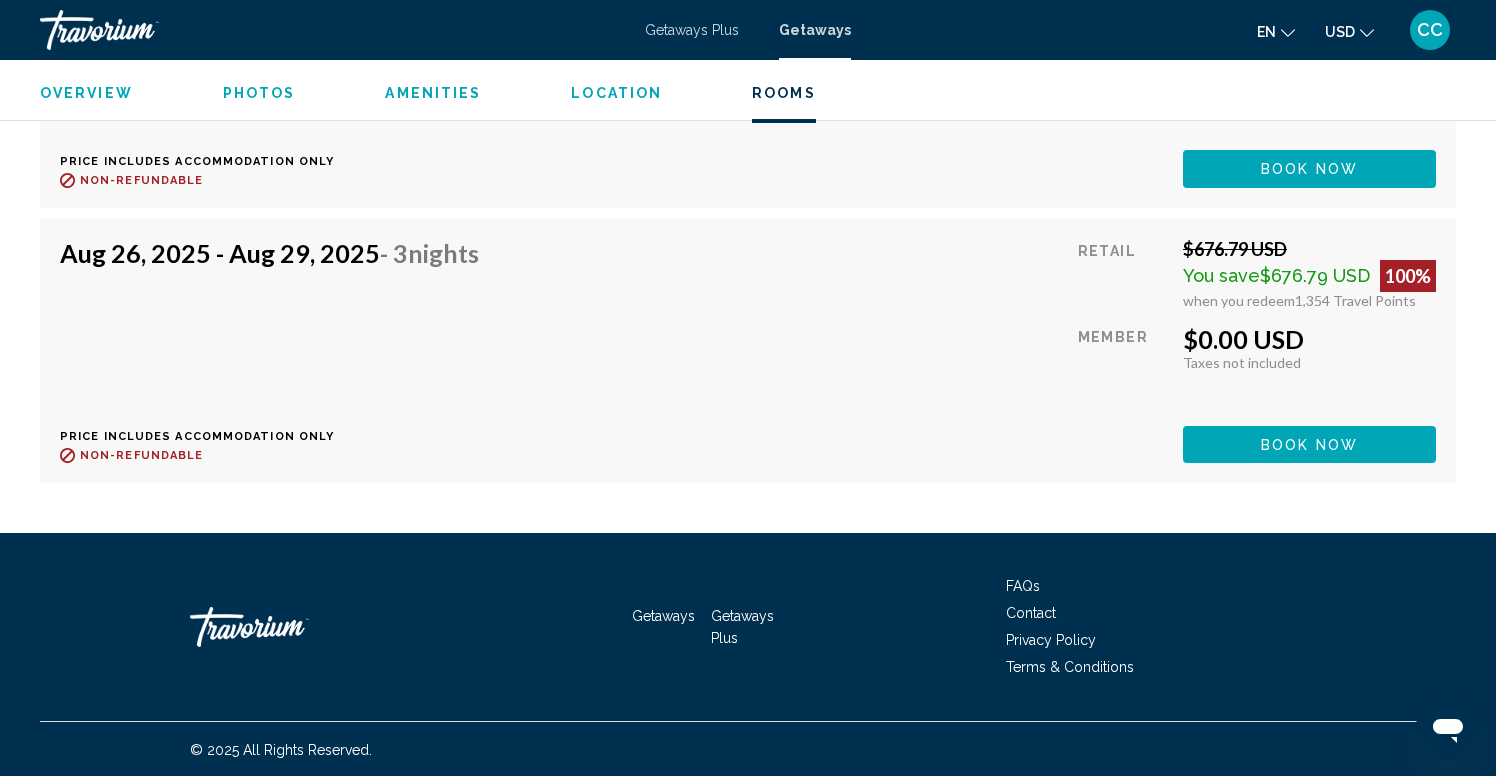 scroll, scrollTop: 3780, scrollLeft: 0, axis: vertical 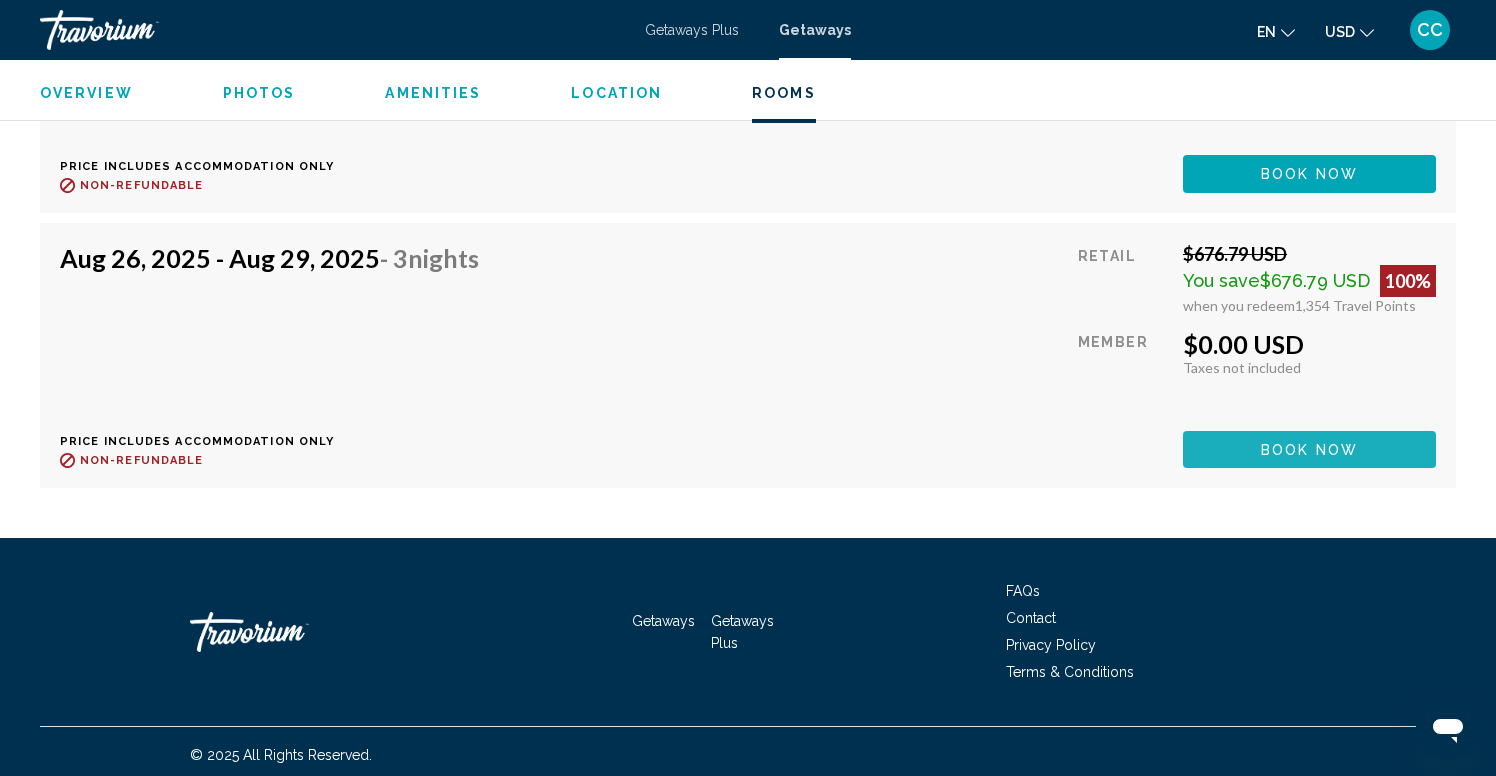 click on "Book now" at bounding box center (1309, 450) 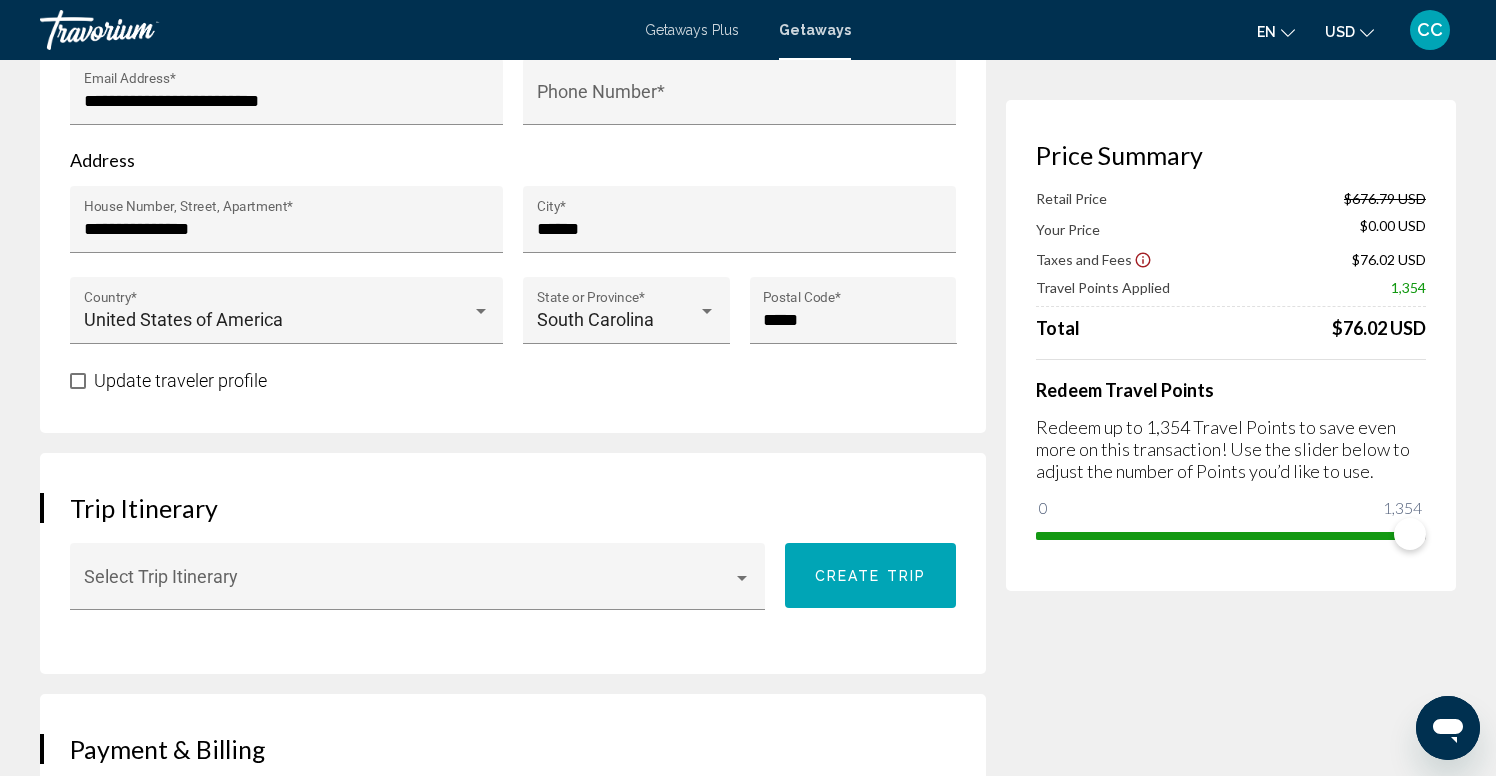 scroll, scrollTop: 785, scrollLeft: 0, axis: vertical 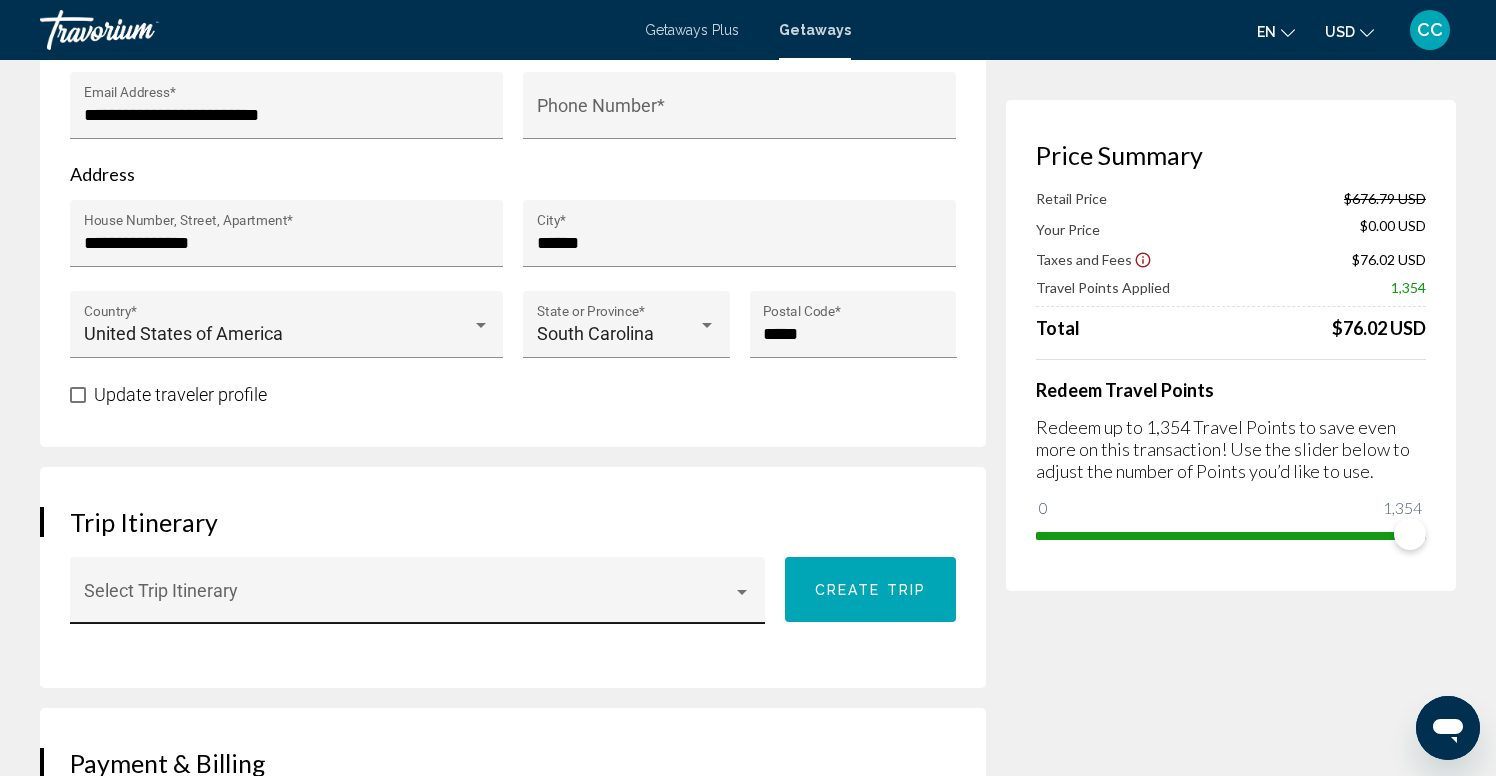 click at bounding box center (742, 592) 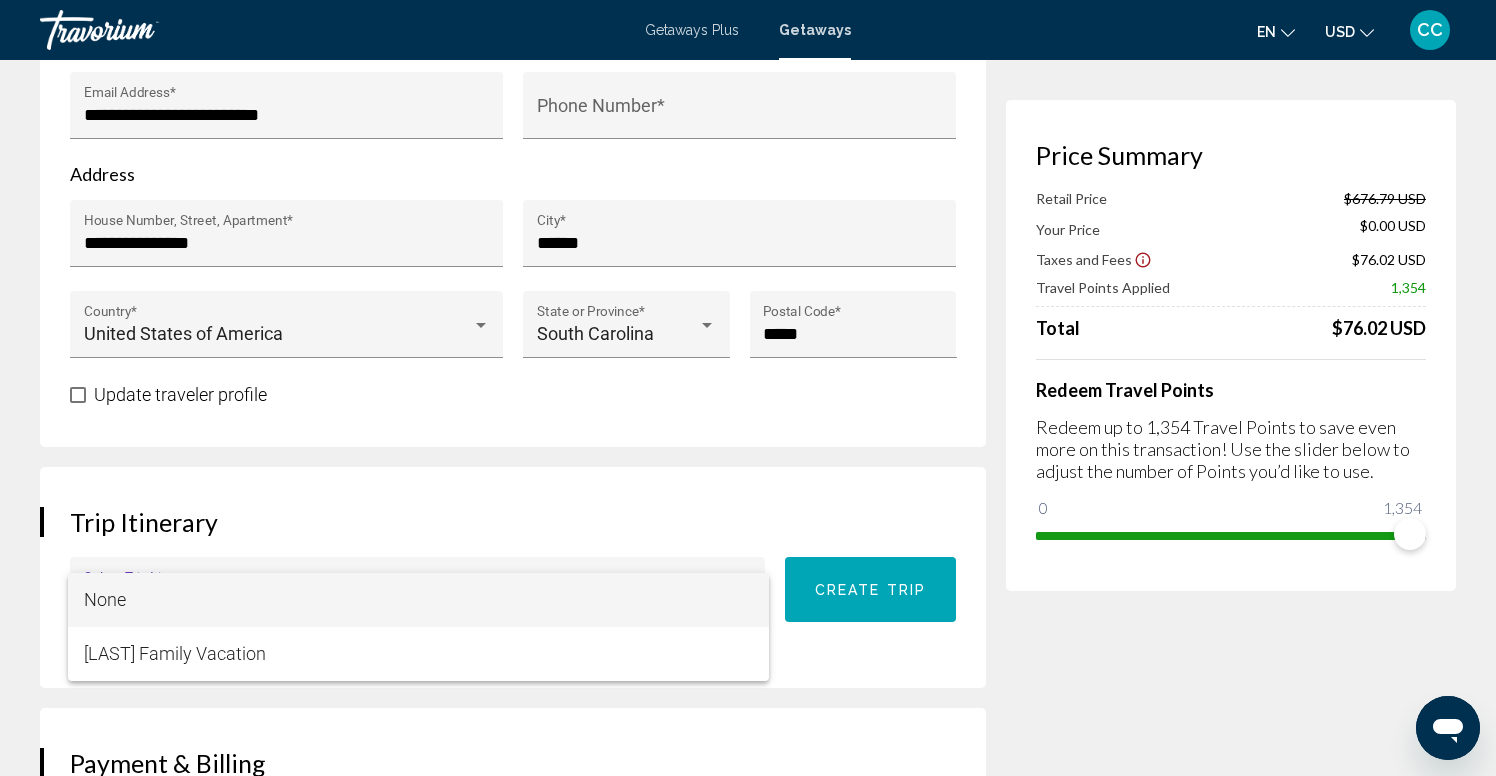 click at bounding box center (748, 388) 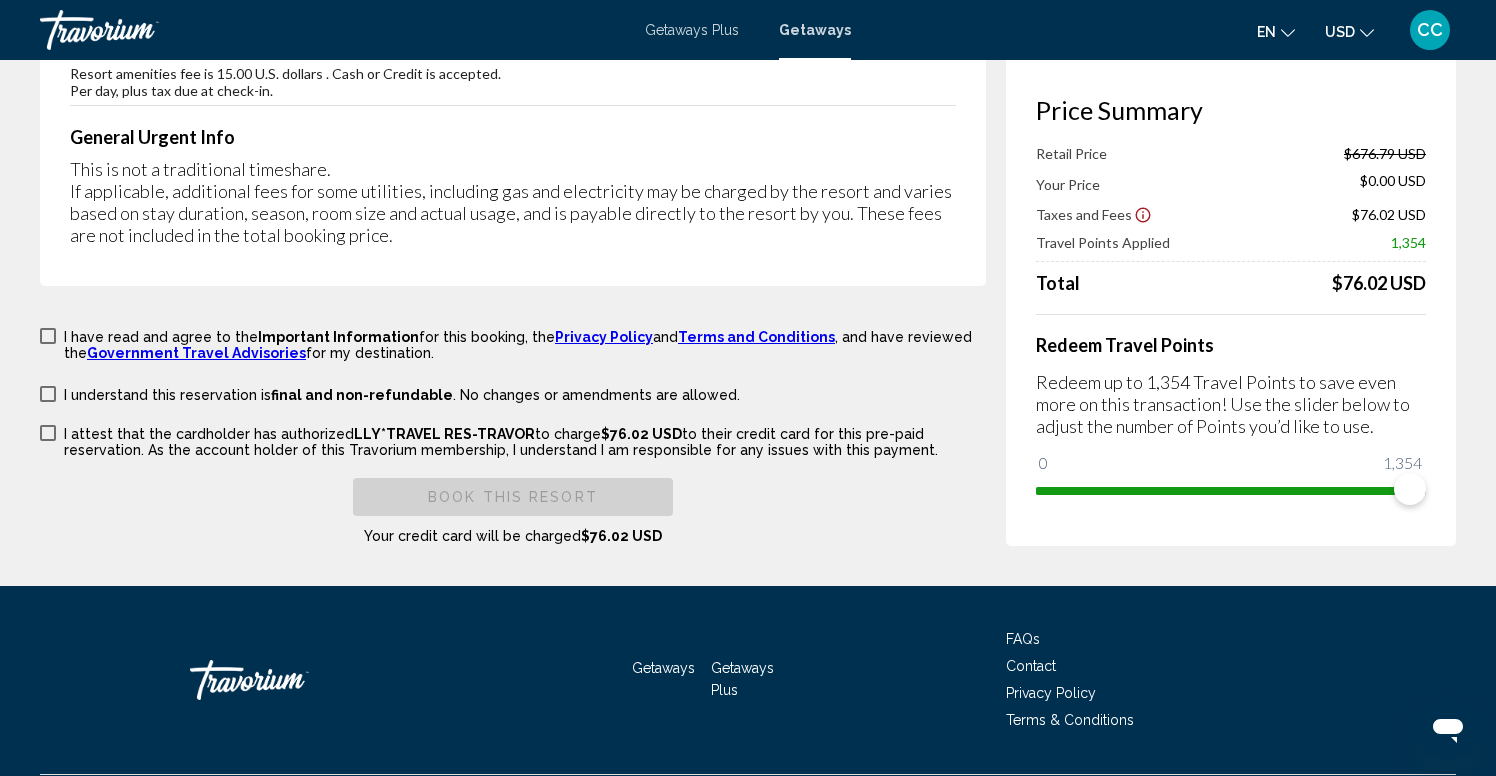 scroll, scrollTop: 3320, scrollLeft: 0, axis: vertical 